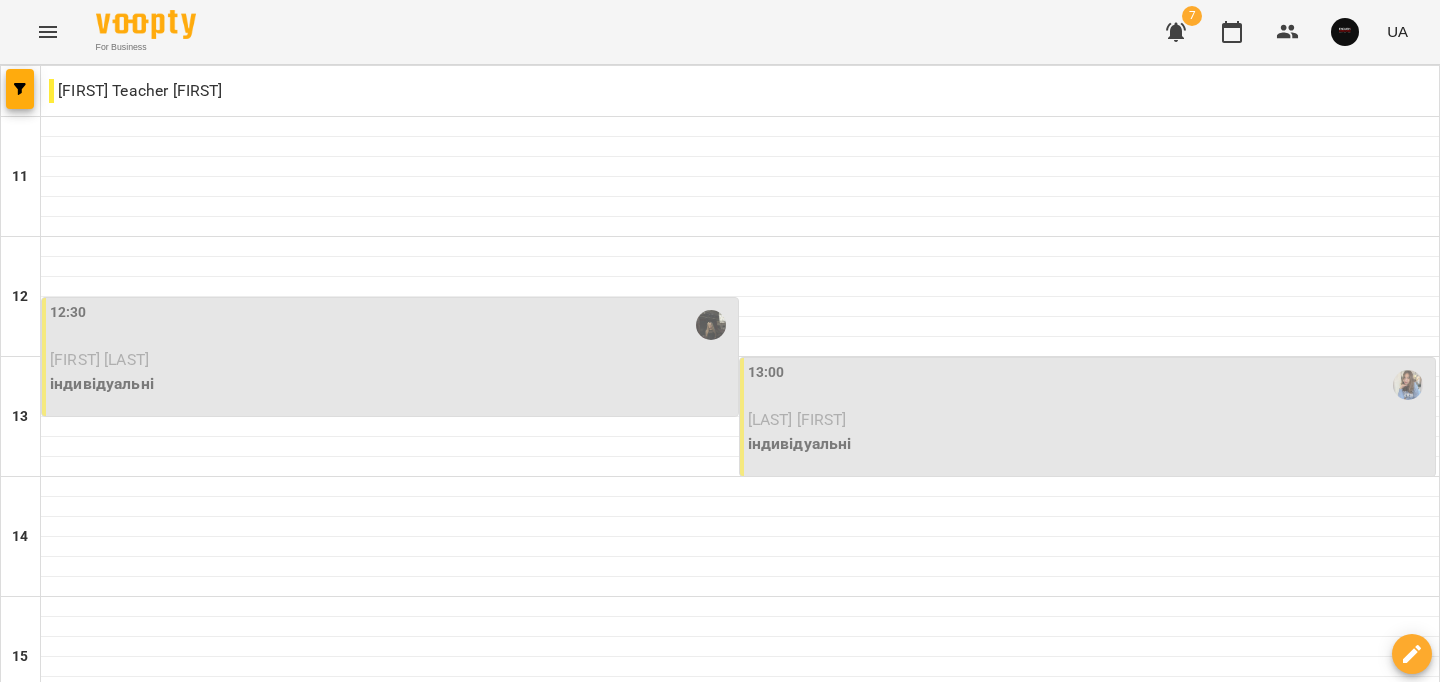 scroll, scrollTop: 0, scrollLeft: 0, axis: both 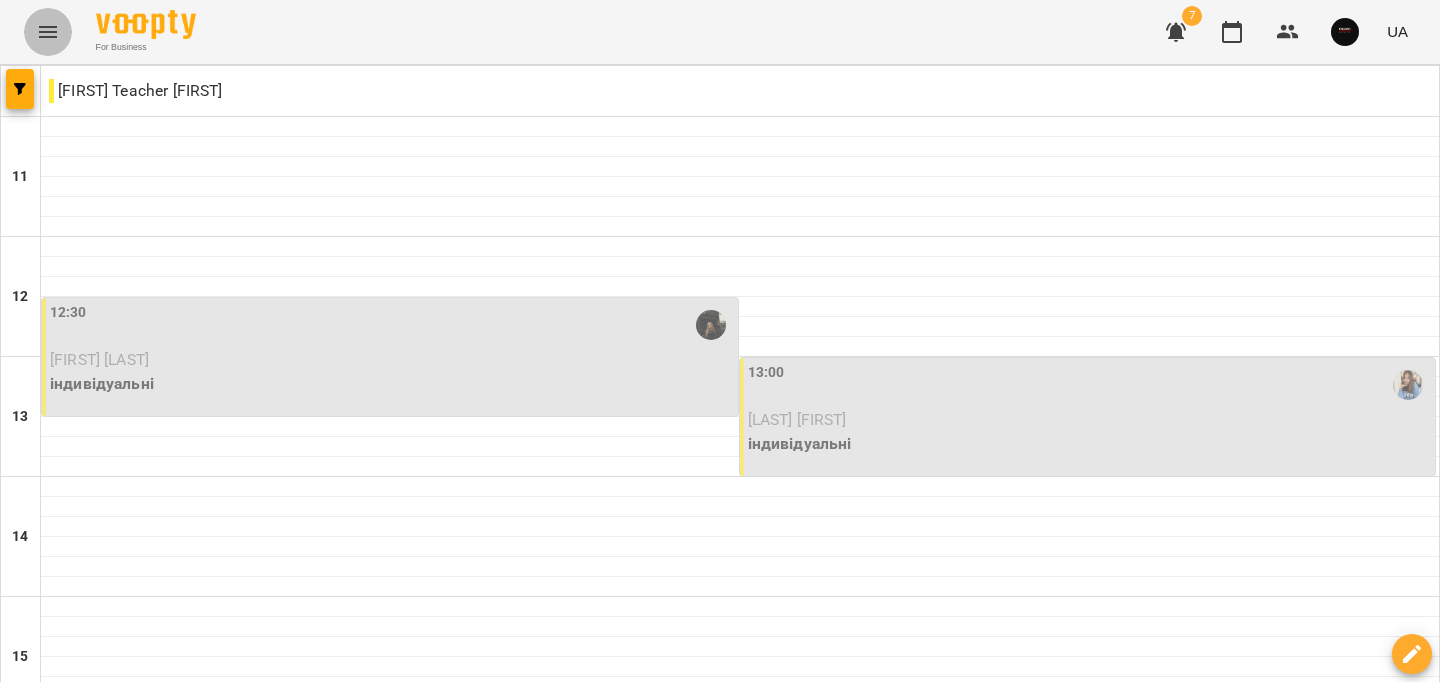 click 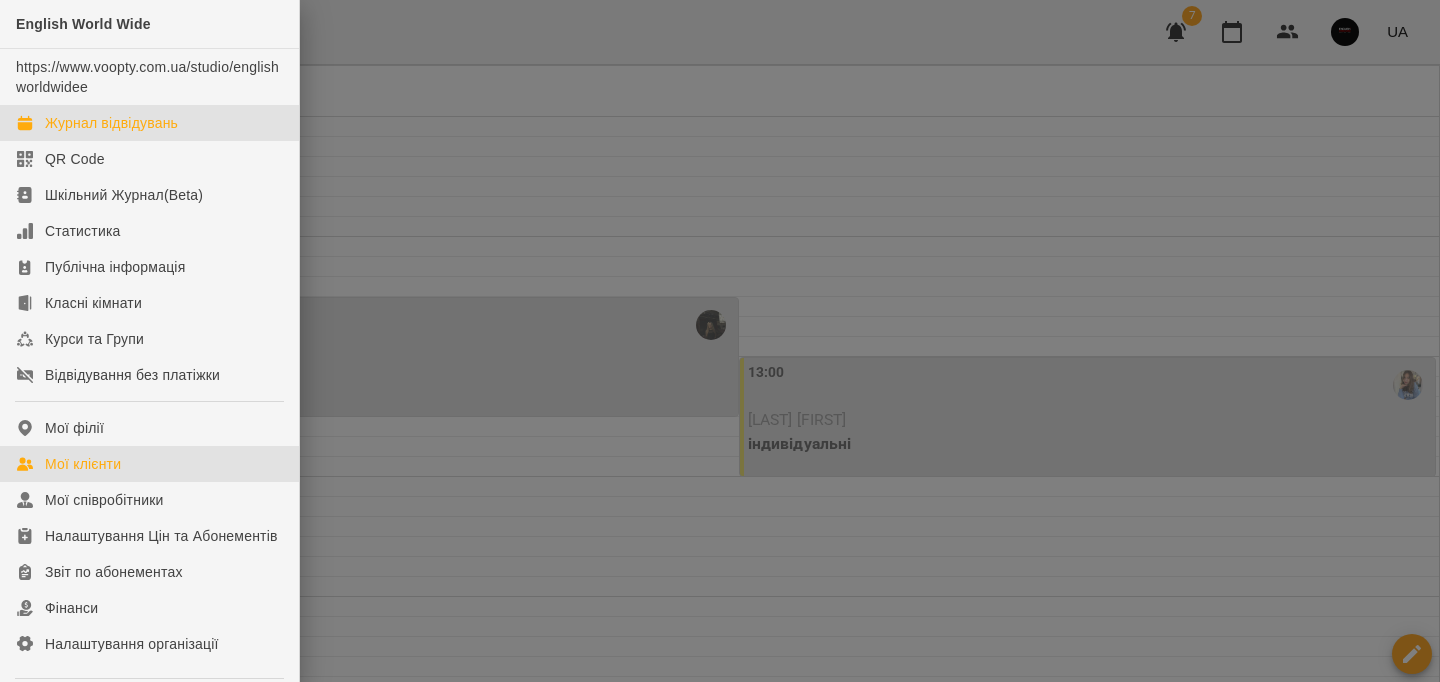 click on "Мої клієнти" at bounding box center [149, 464] 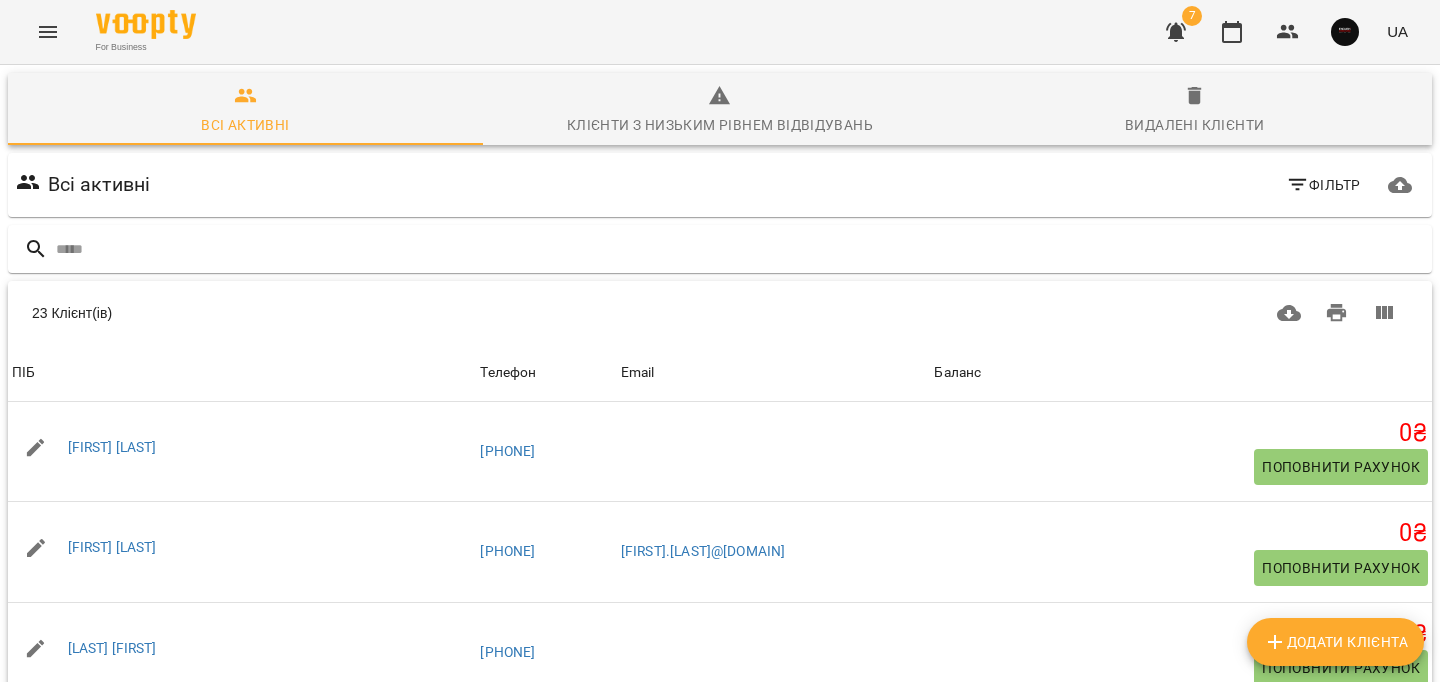 click on "Додати клієнта" at bounding box center [1335, 642] 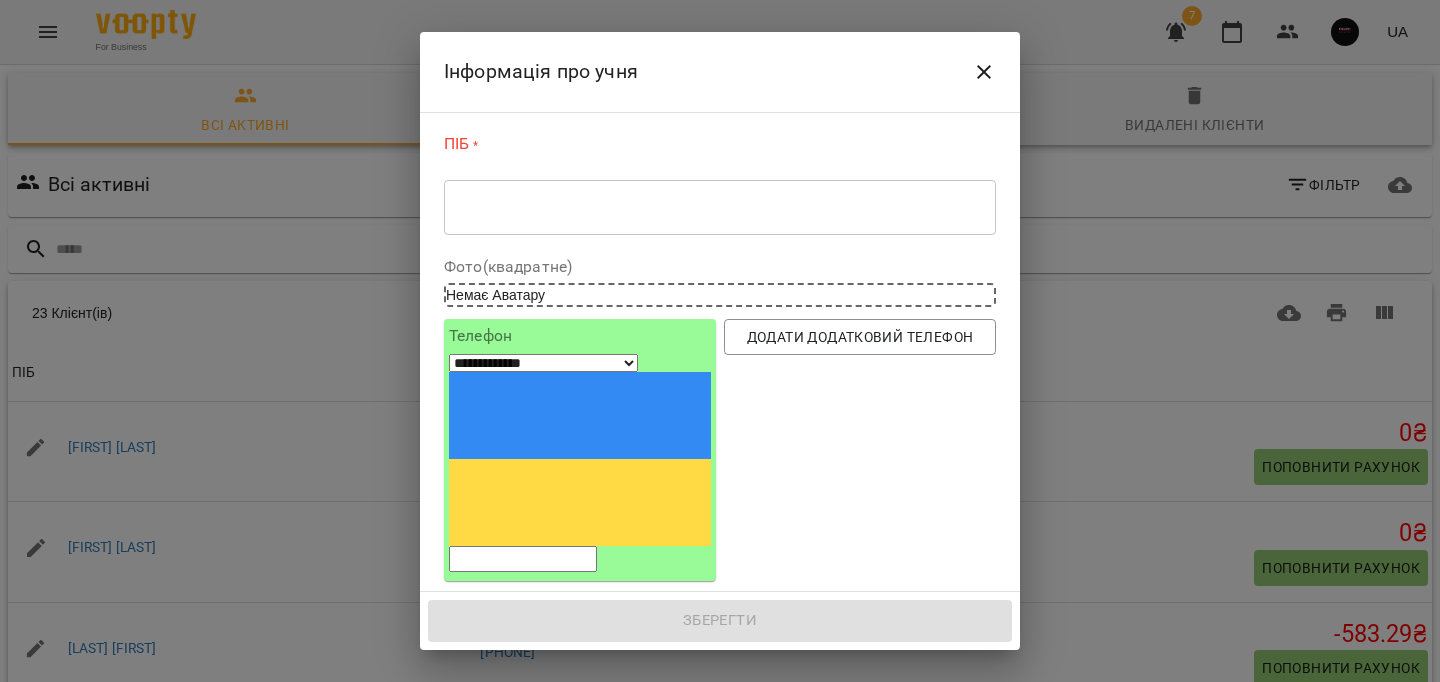 click on "* ​" at bounding box center (720, 207) 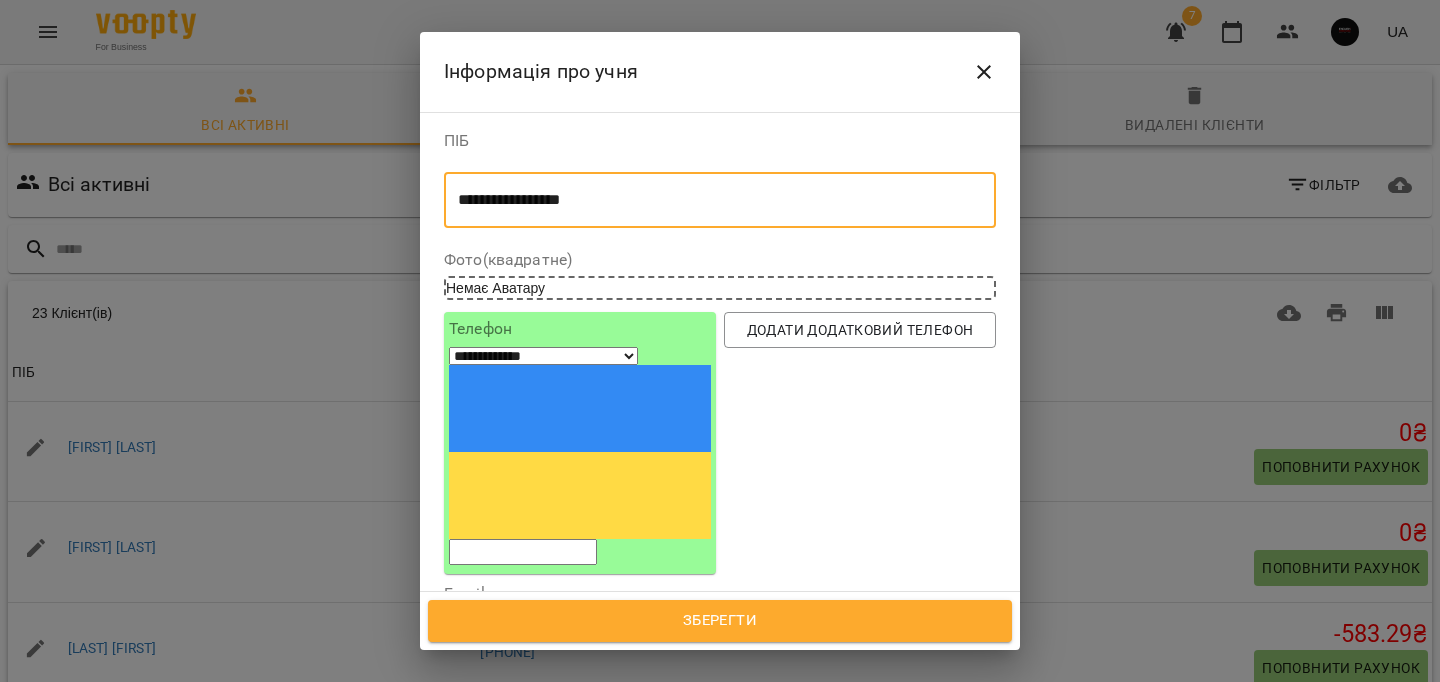 type on "**********" 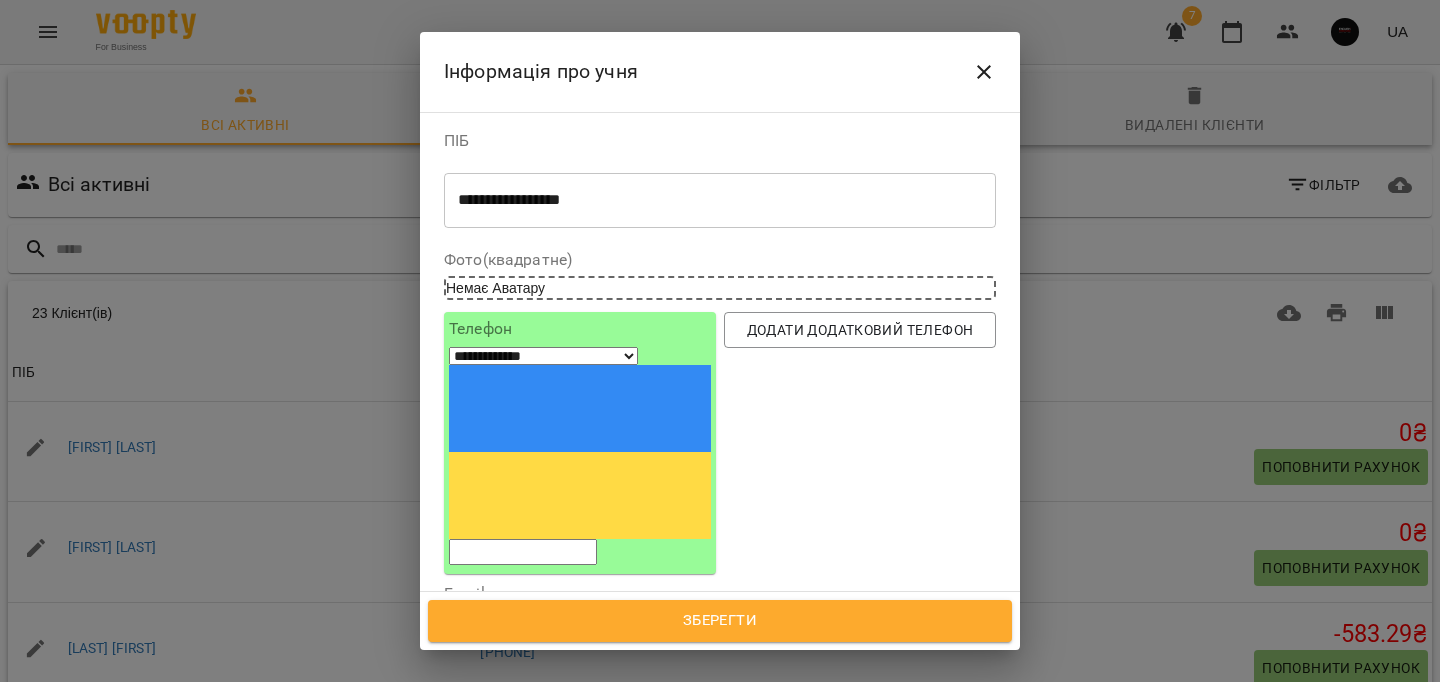 click at bounding box center (523, 552) 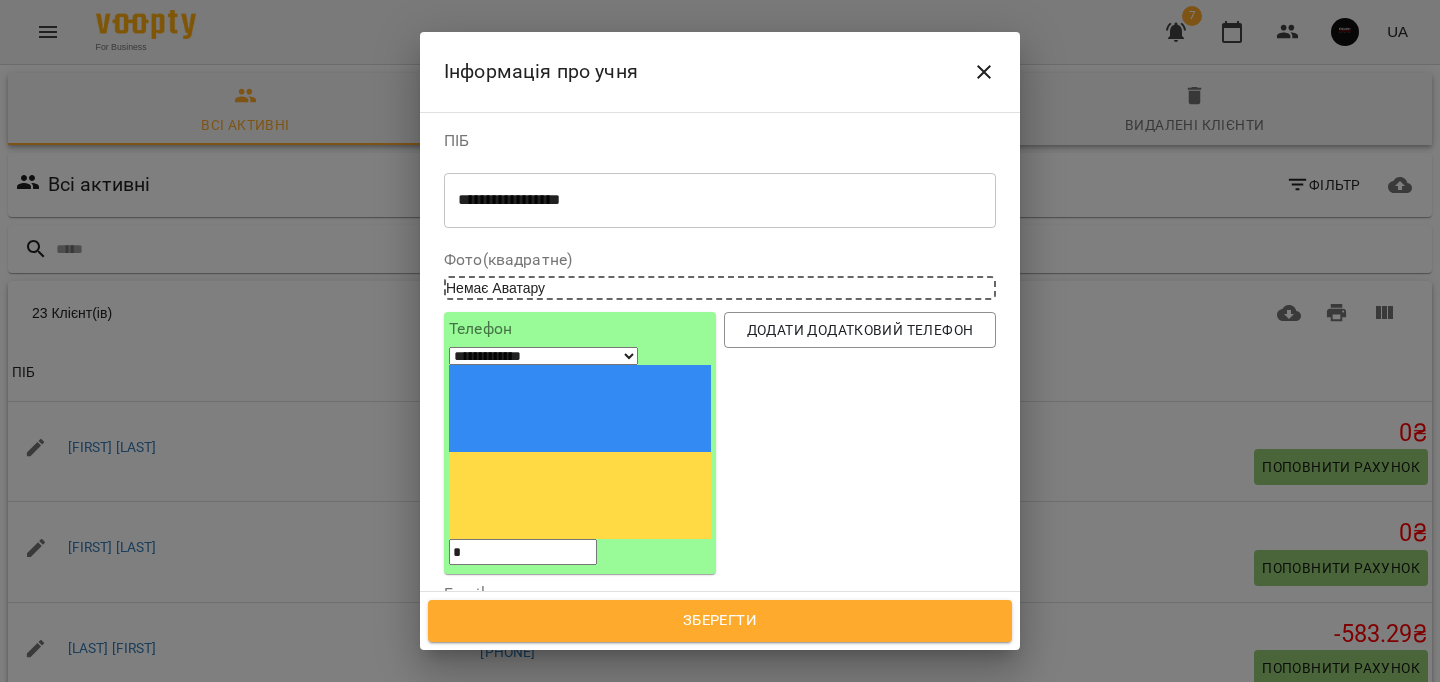 select on "**" 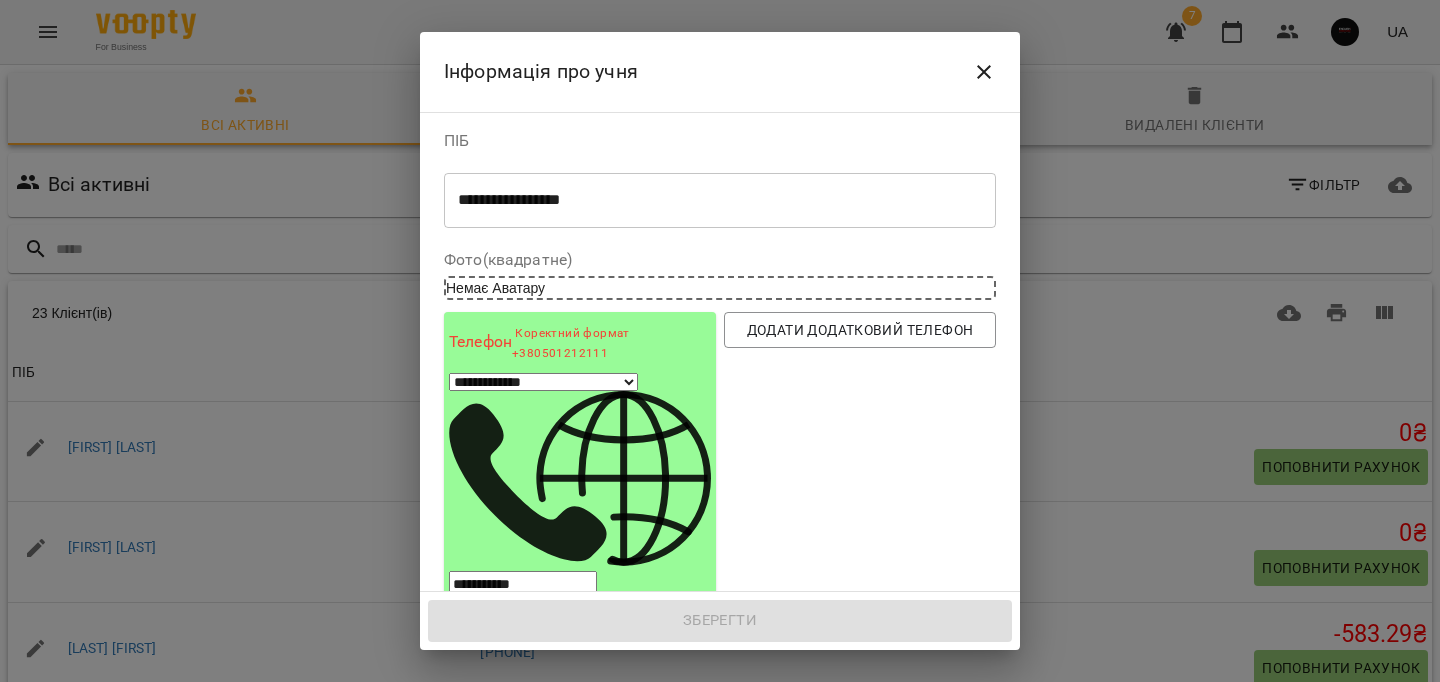 click on "**********" at bounding box center (523, 584) 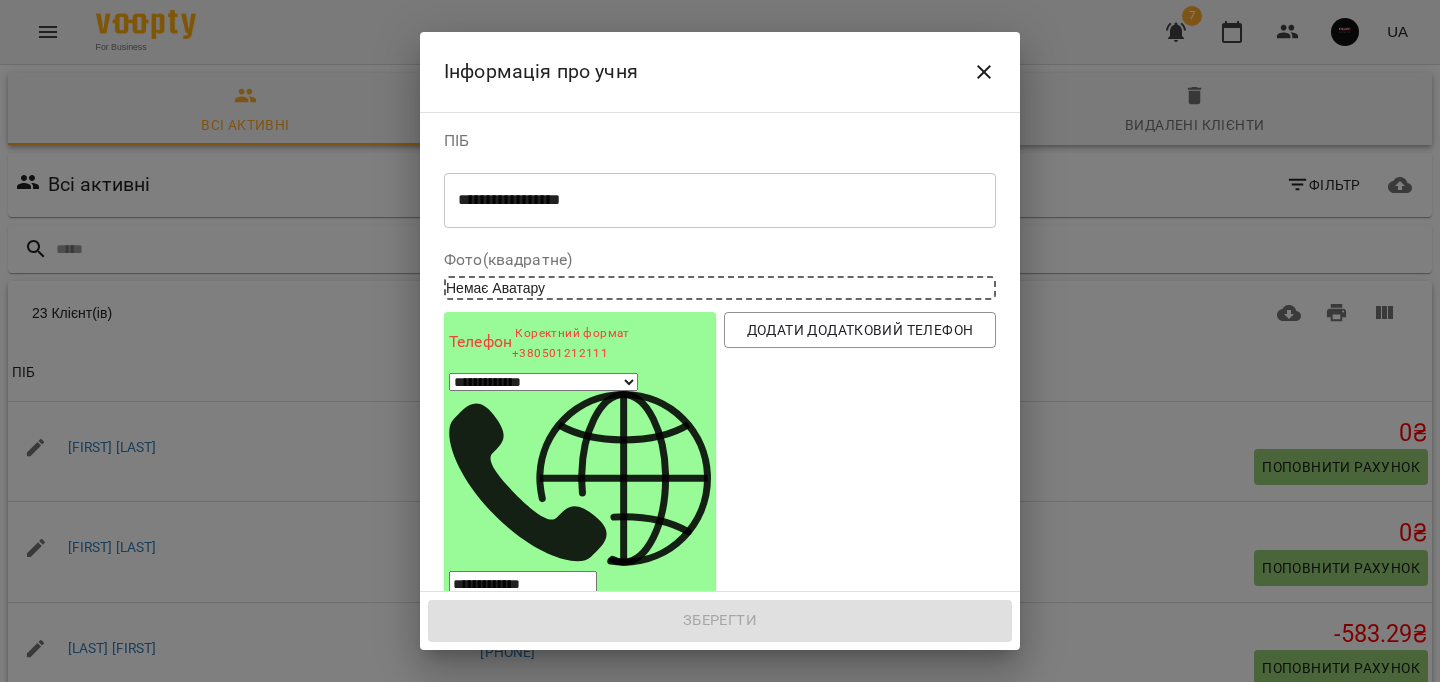 type on "**********" 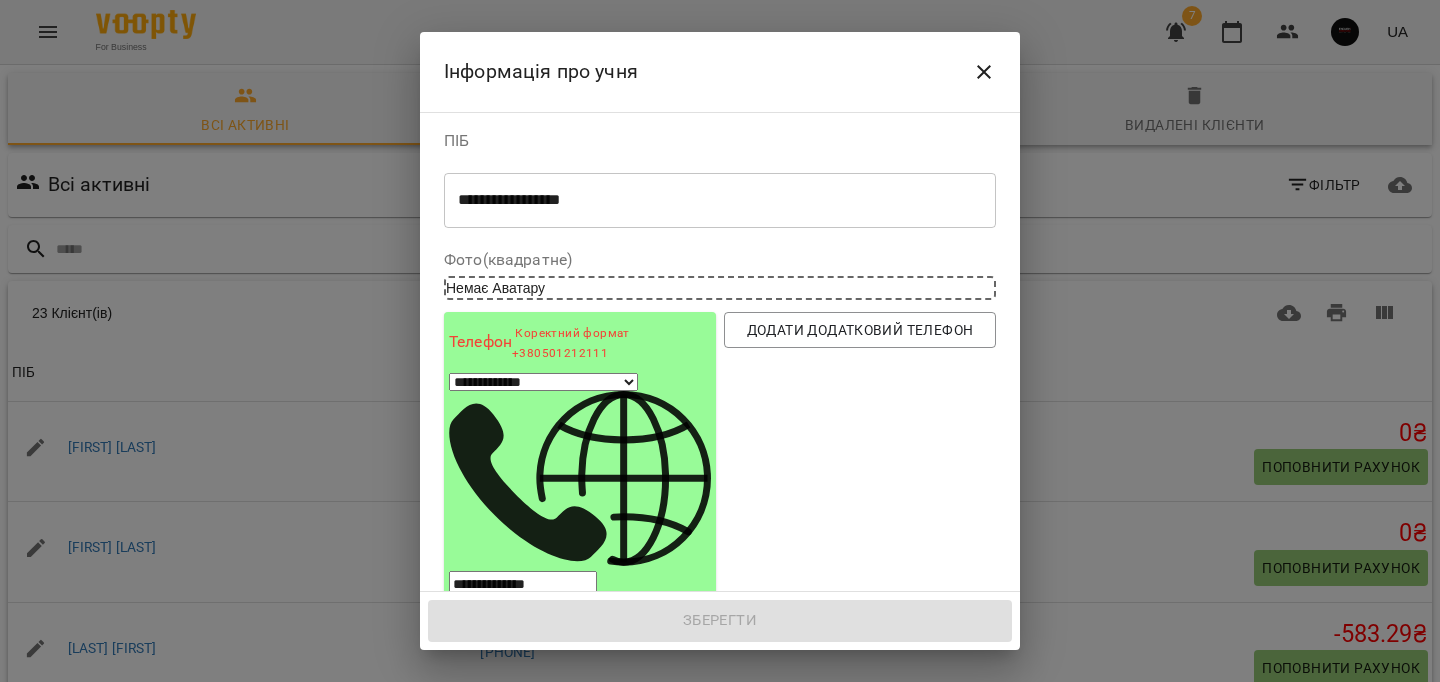 select on "**" 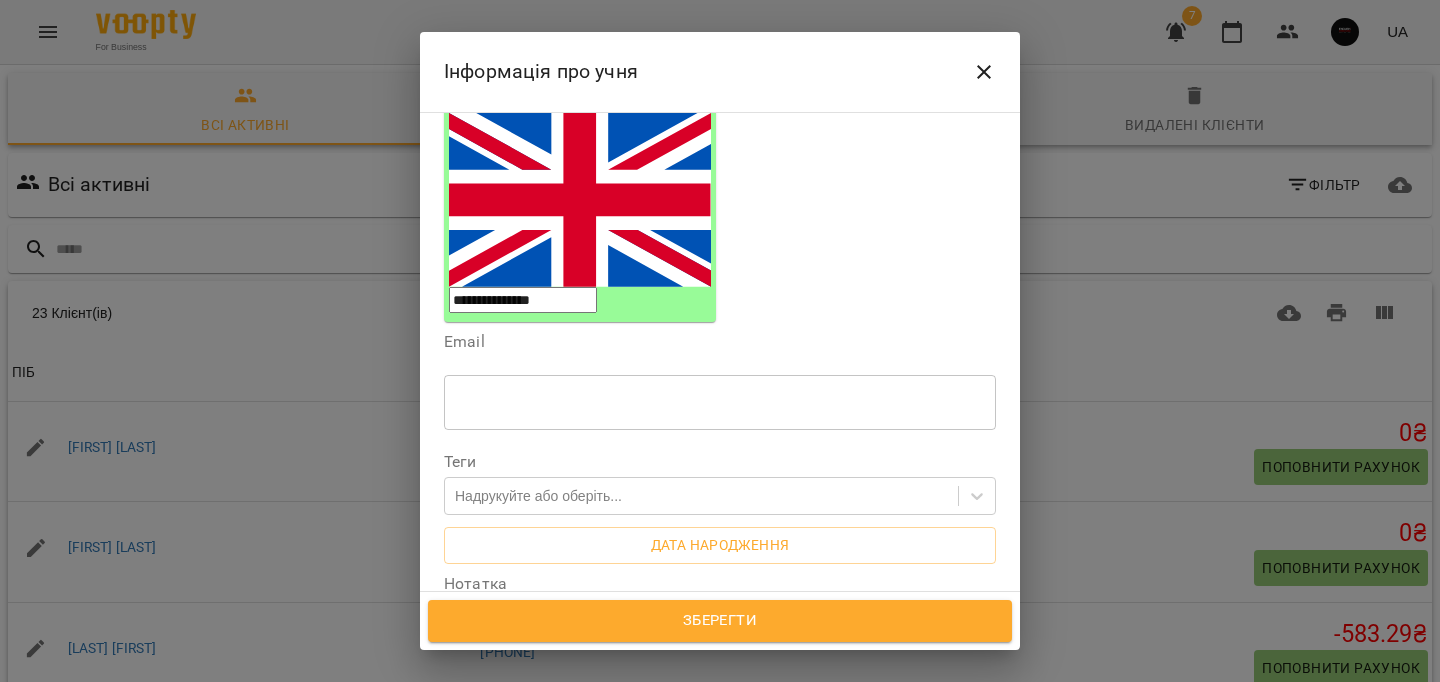 scroll, scrollTop: 513, scrollLeft: 0, axis: vertical 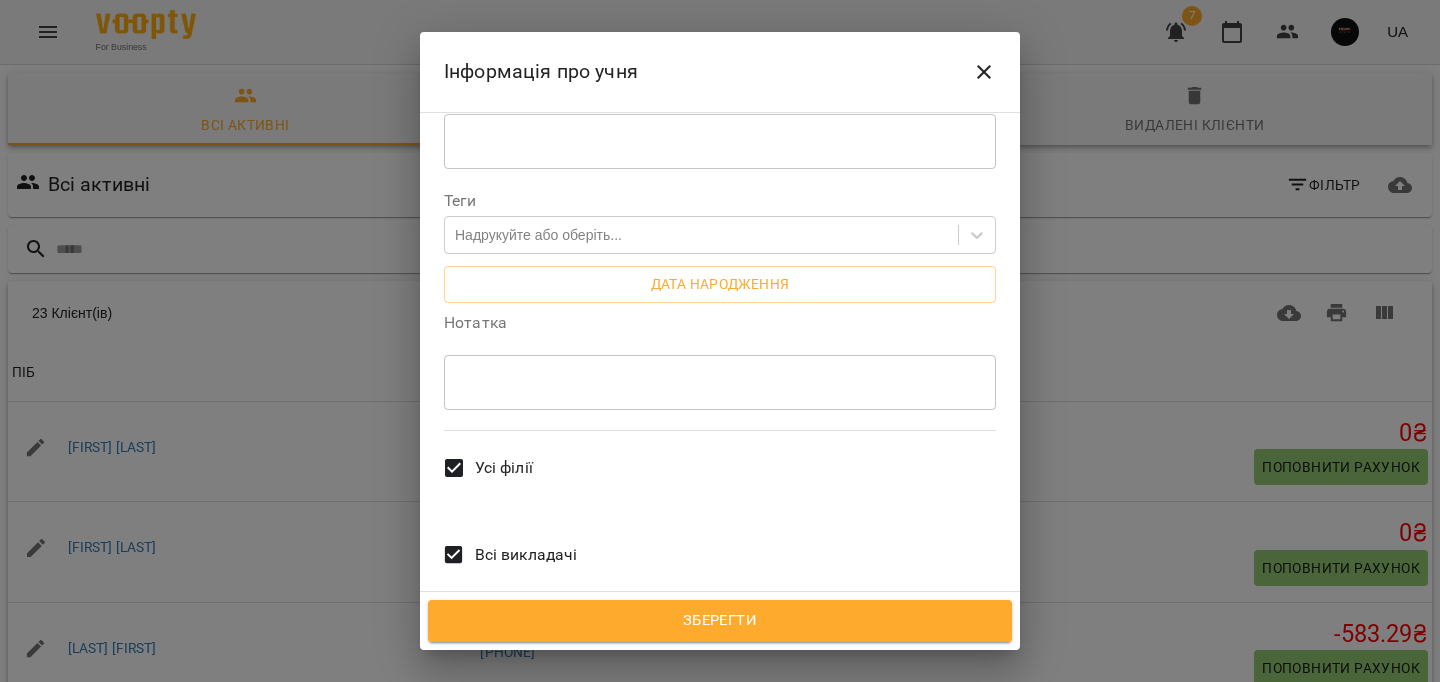type on "**********" 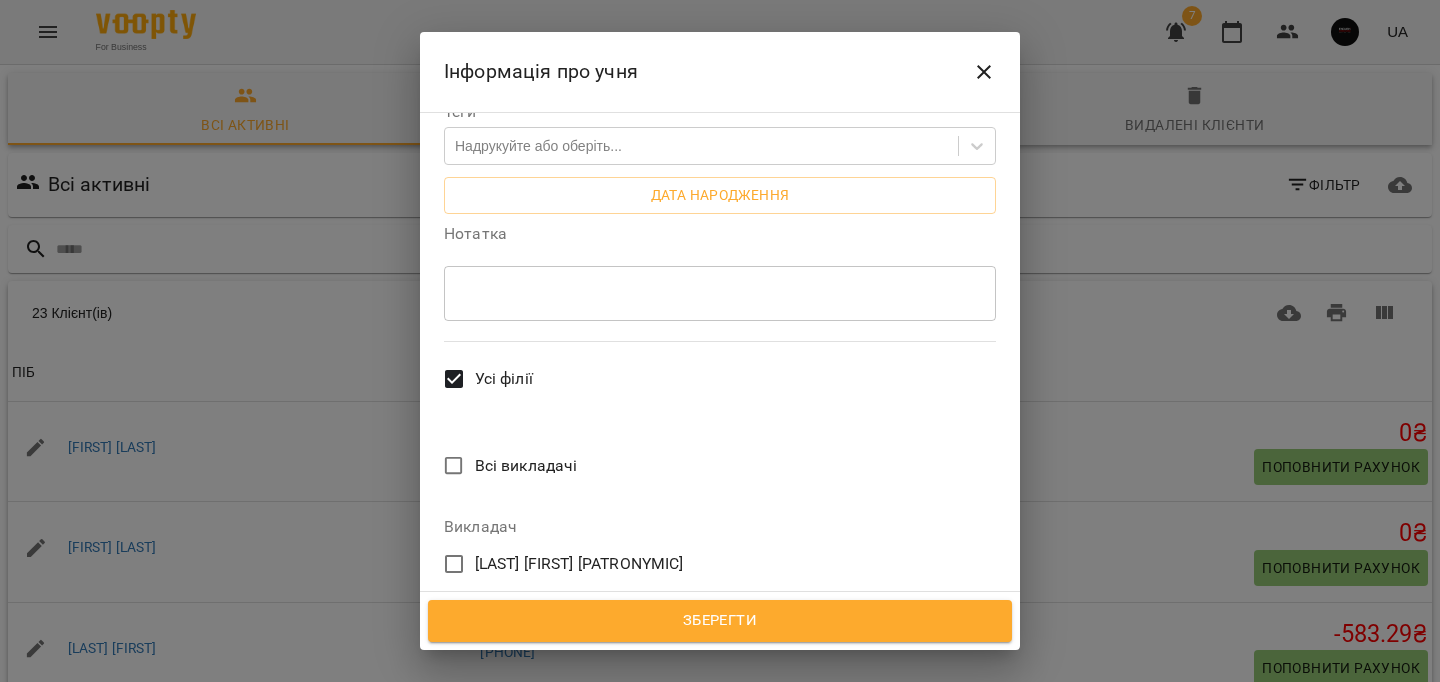 scroll, scrollTop: 621, scrollLeft: 0, axis: vertical 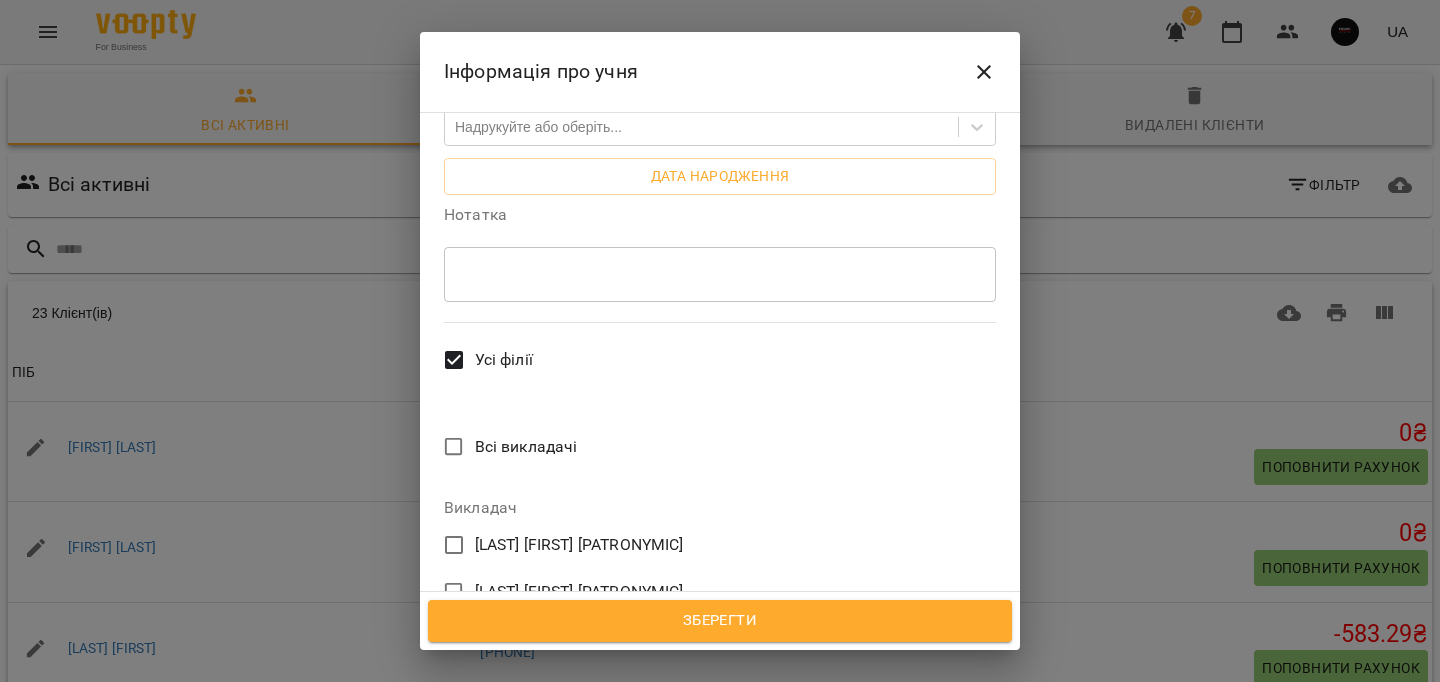 click on "[FIRST] [LAST] [MIDDLE]" at bounding box center (579, 592) 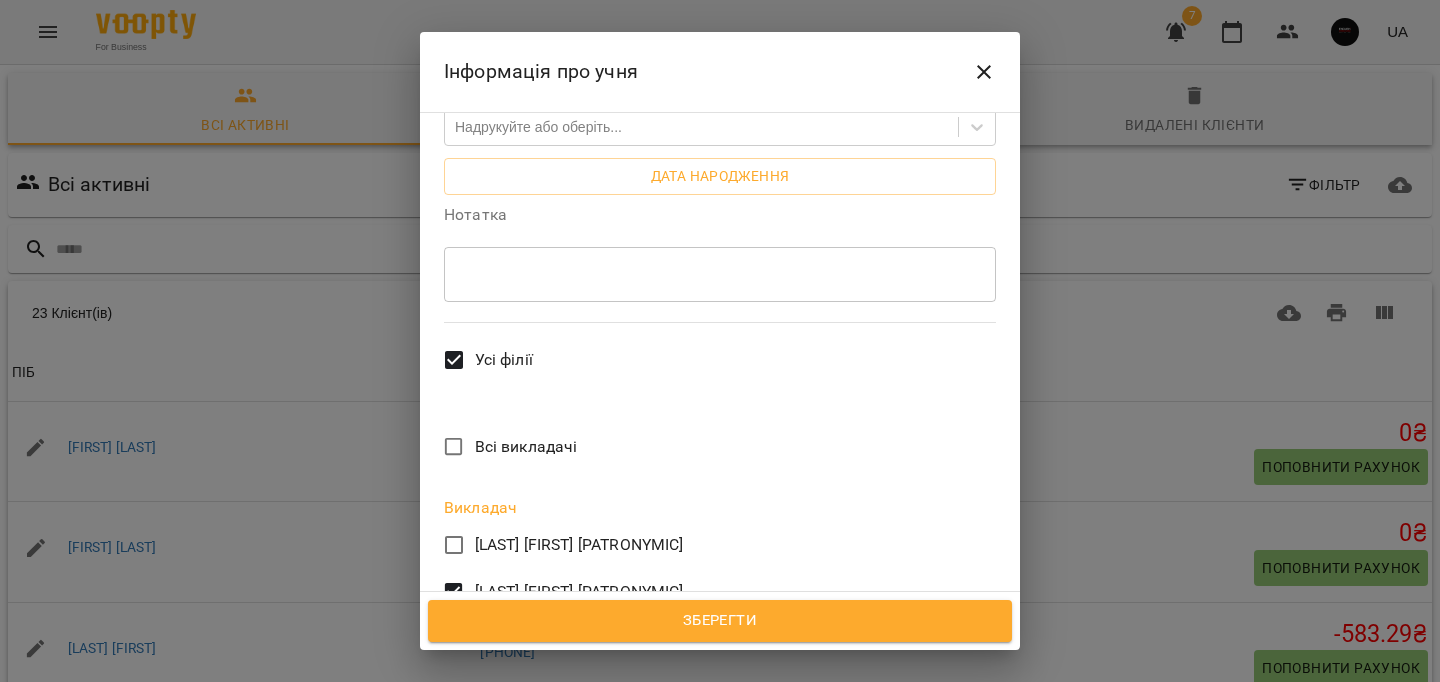 scroll, scrollTop: 758, scrollLeft: 0, axis: vertical 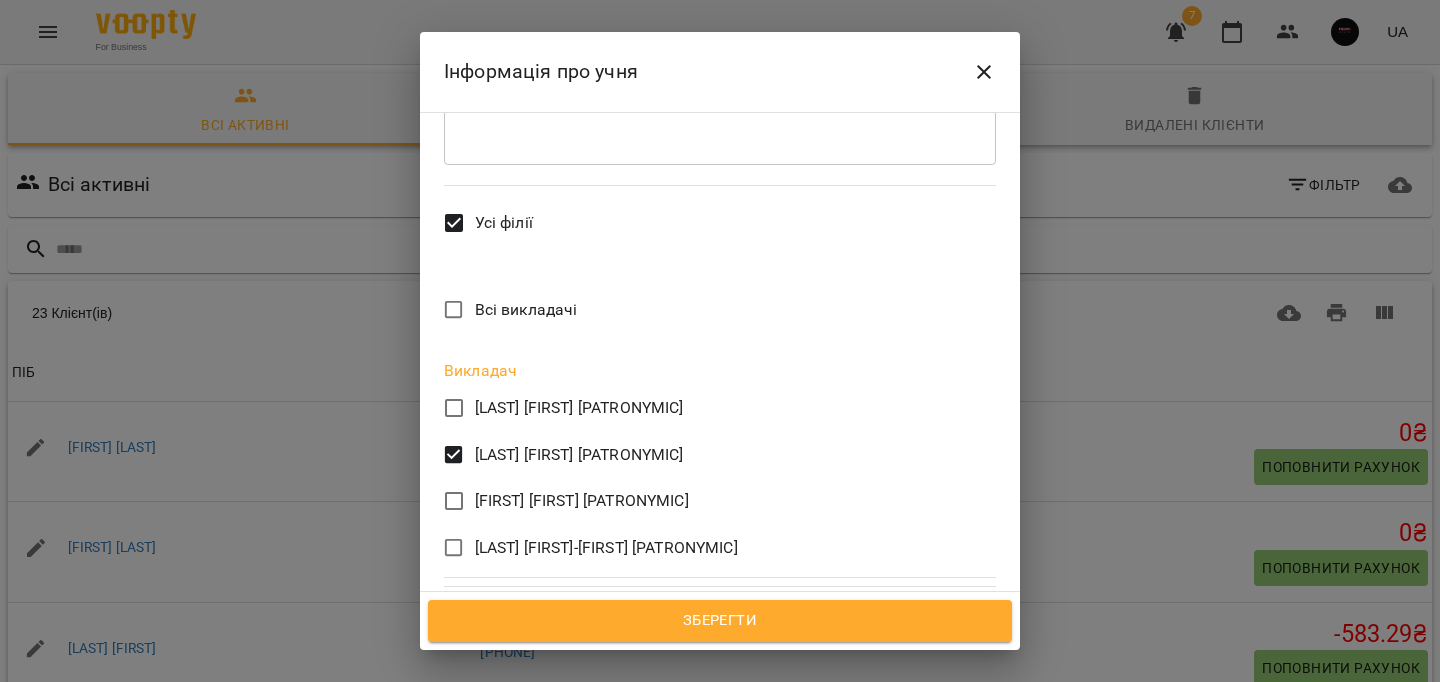 click on "Зберегти" at bounding box center (720, 621) 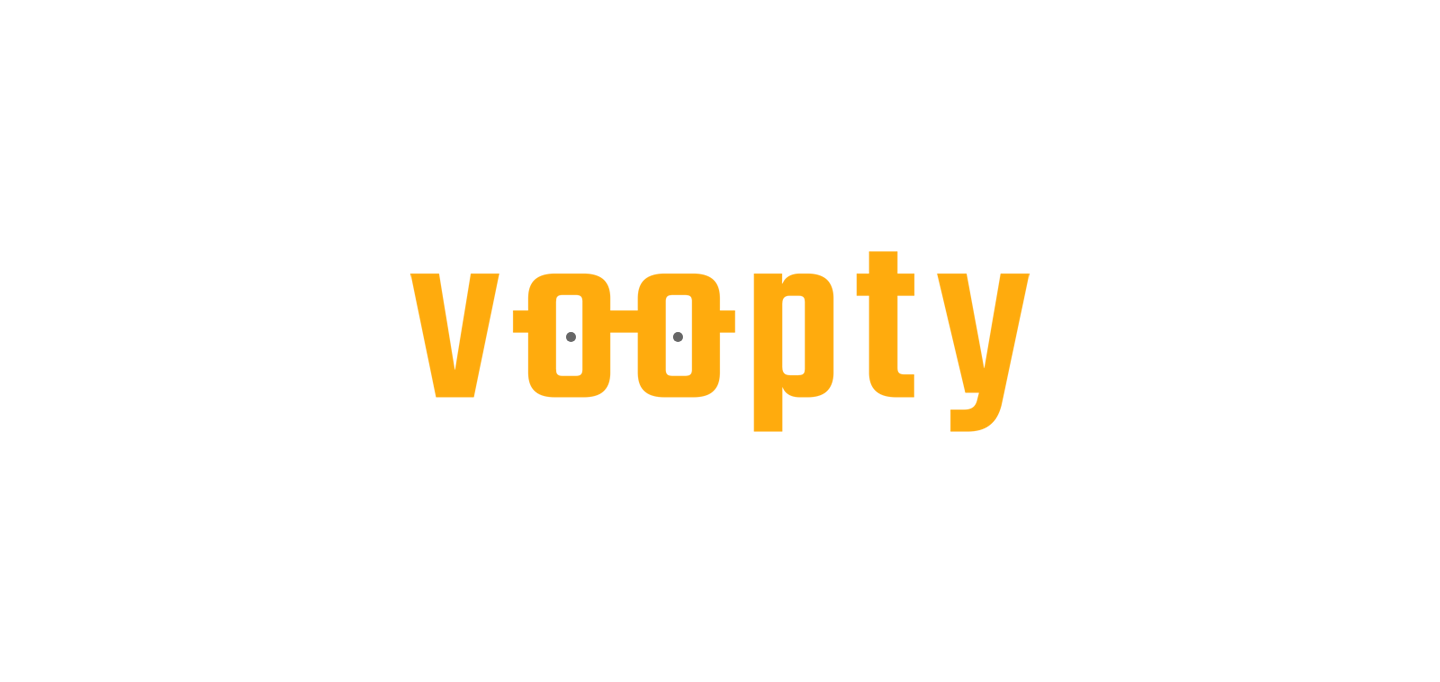 scroll, scrollTop: 0, scrollLeft: 0, axis: both 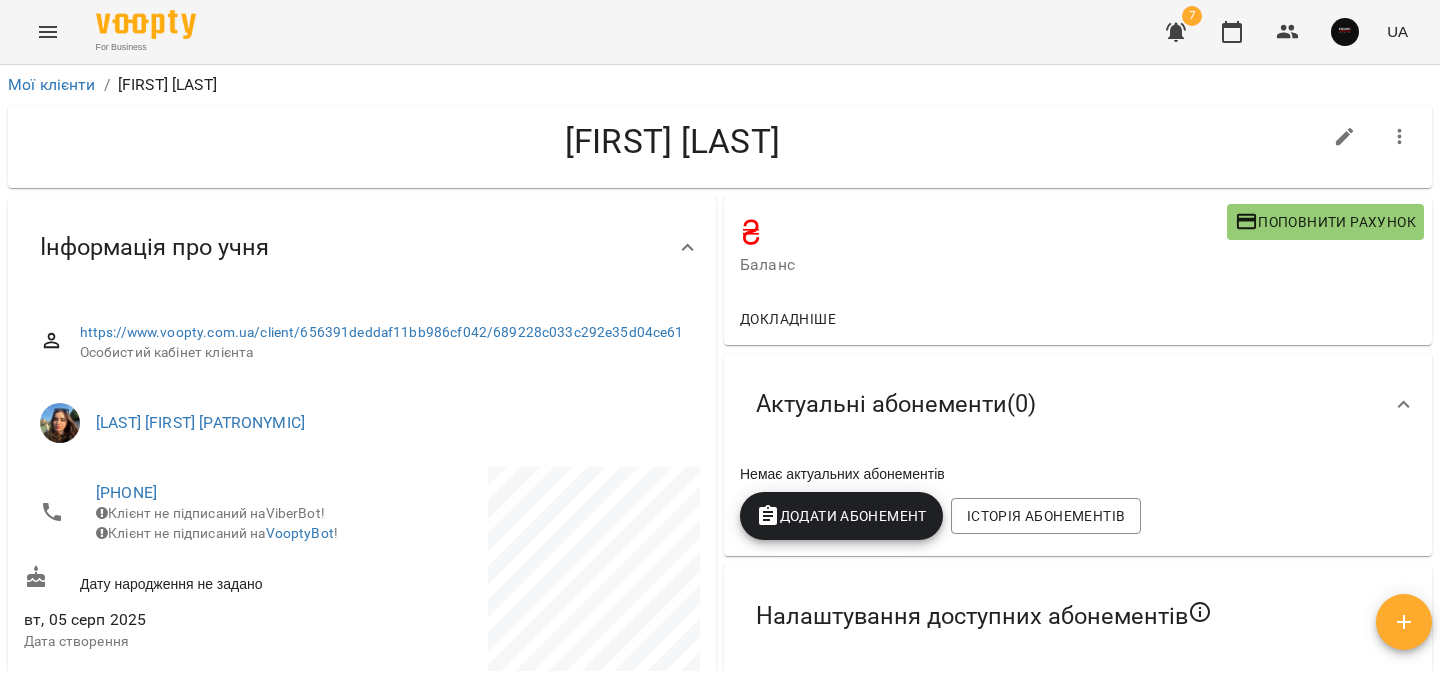 click on "Додати Абонемент" at bounding box center [841, 516] 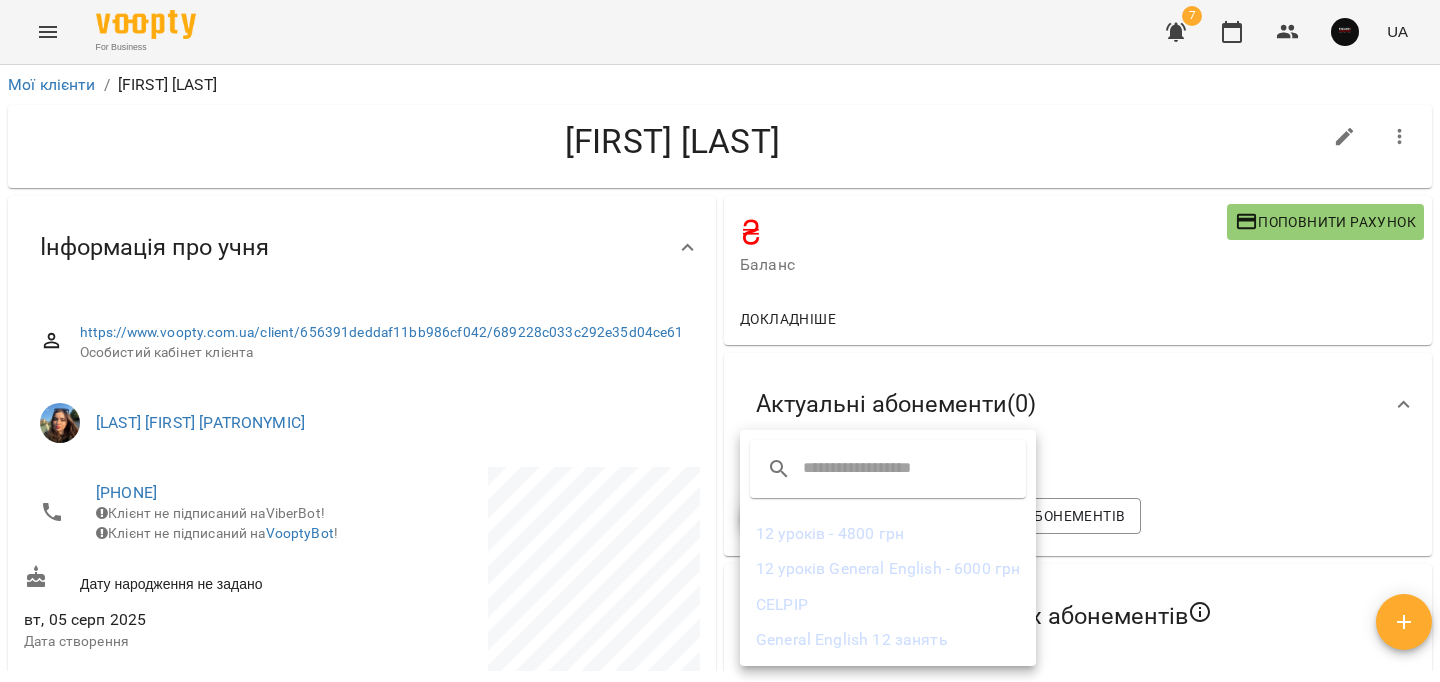 click on "12 уроків General English - 6000 грн" at bounding box center (888, 569) 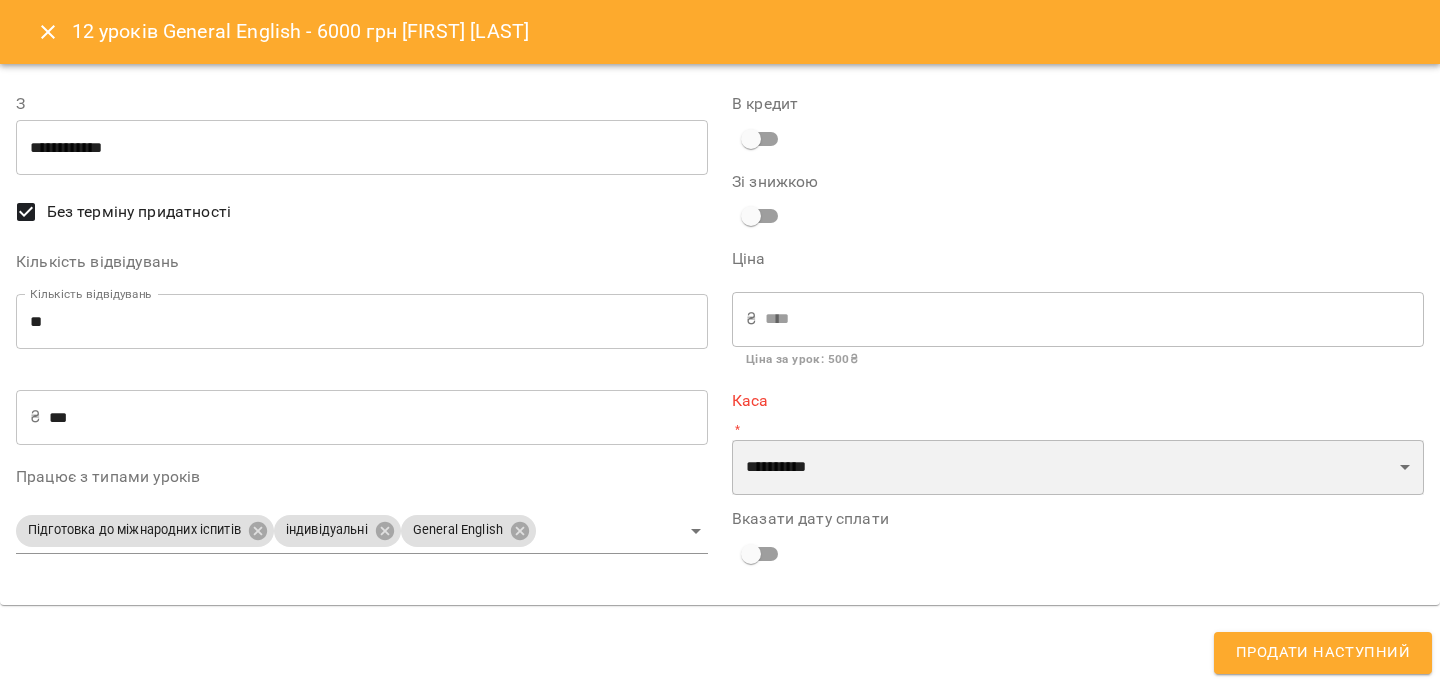 click on "**********" at bounding box center [1078, 468] 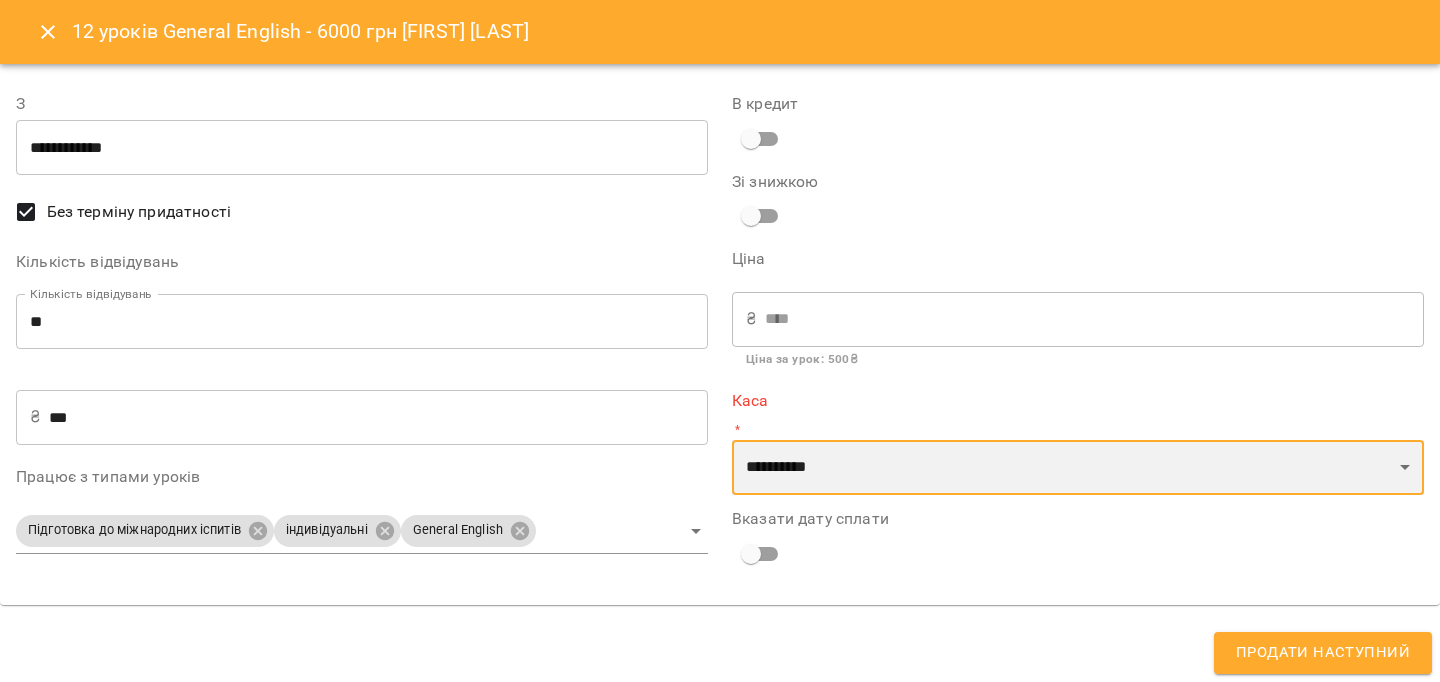 select on "****" 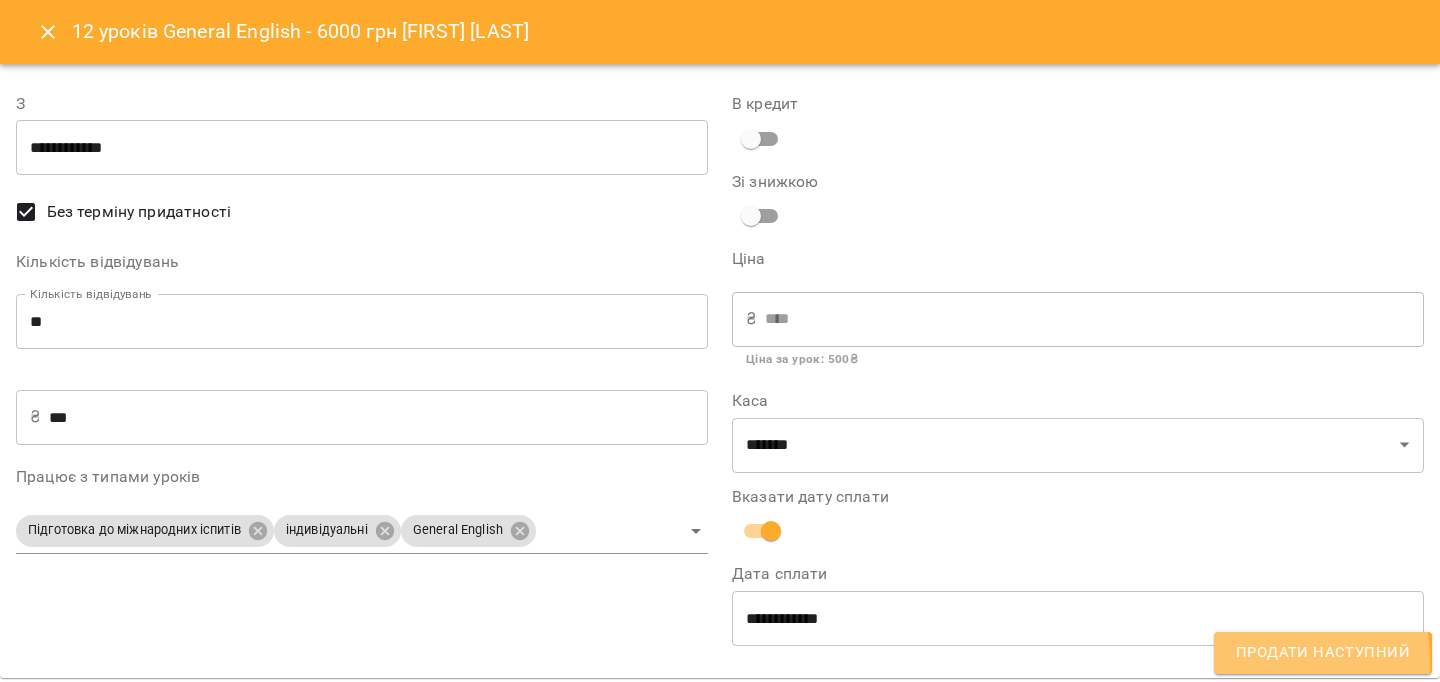 click on "Продати наступний" at bounding box center [1323, 653] 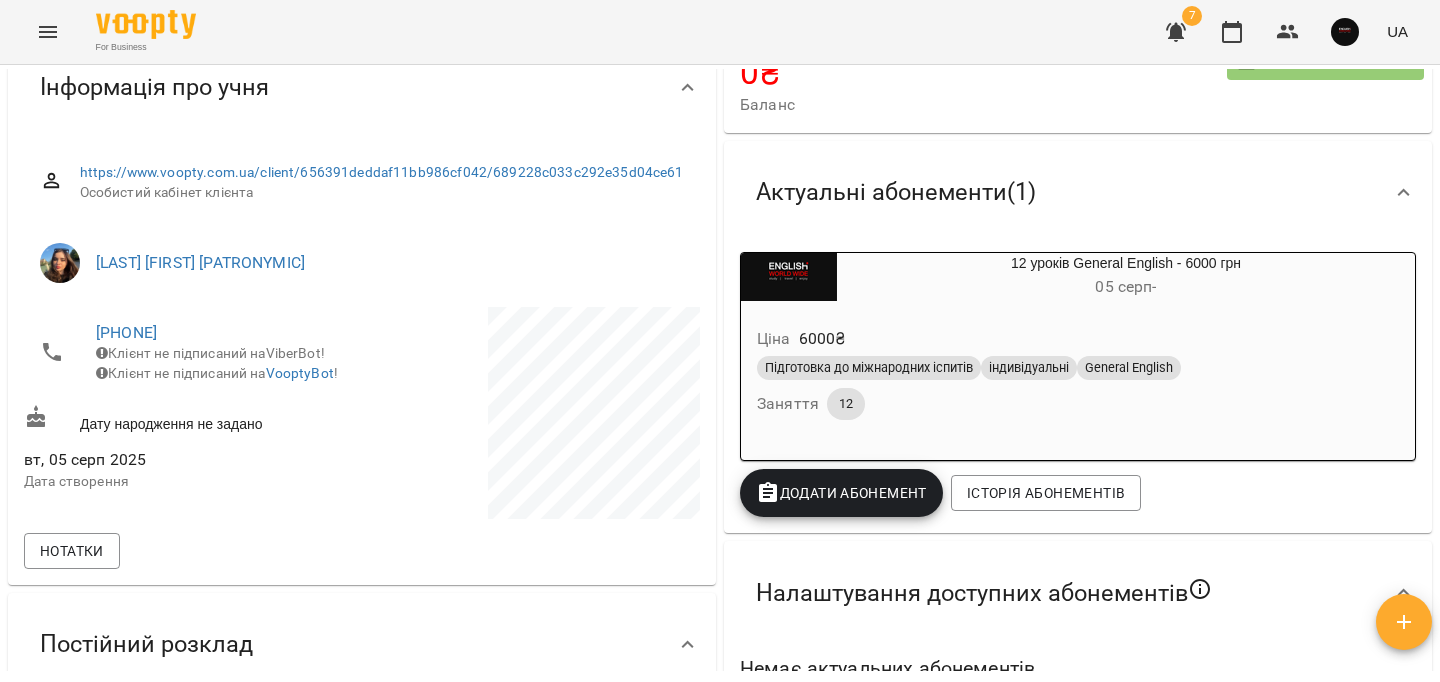 click on "Додати Абонемент" at bounding box center (841, 493) 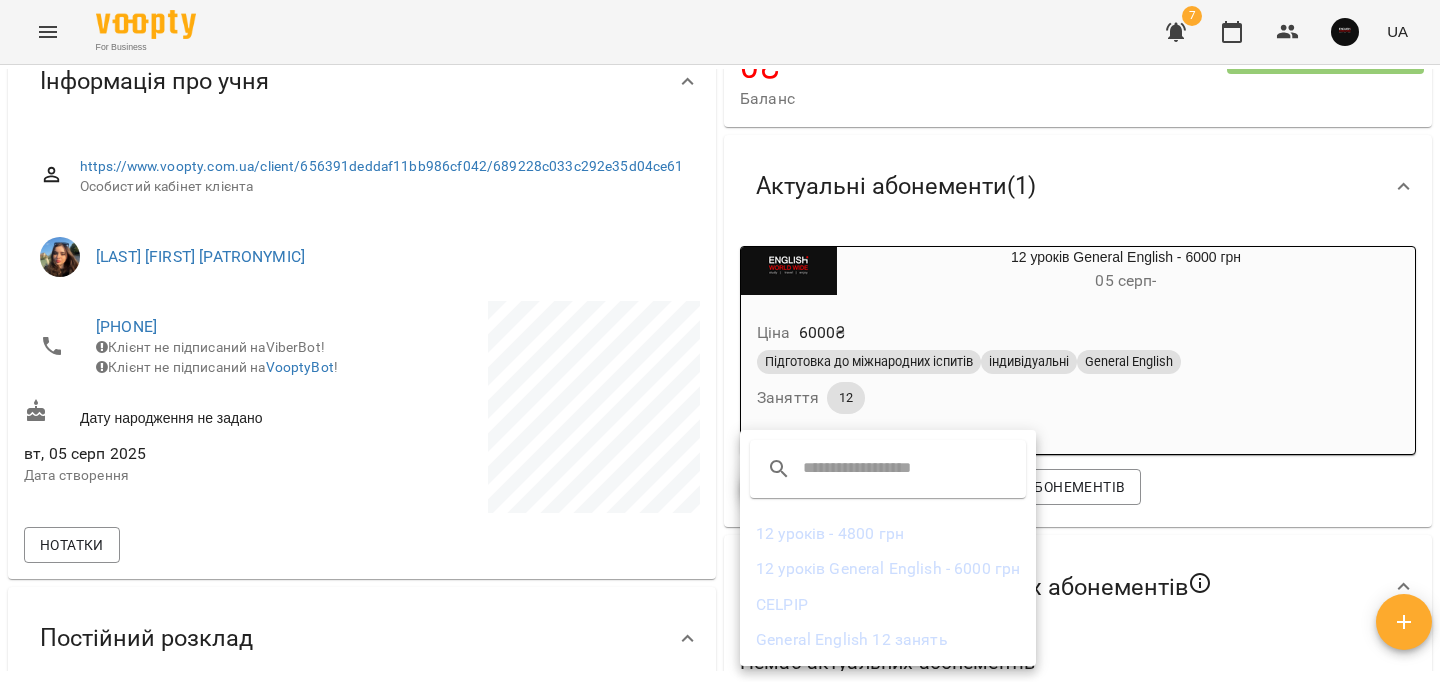 scroll, scrollTop: 157, scrollLeft: 0, axis: vertical 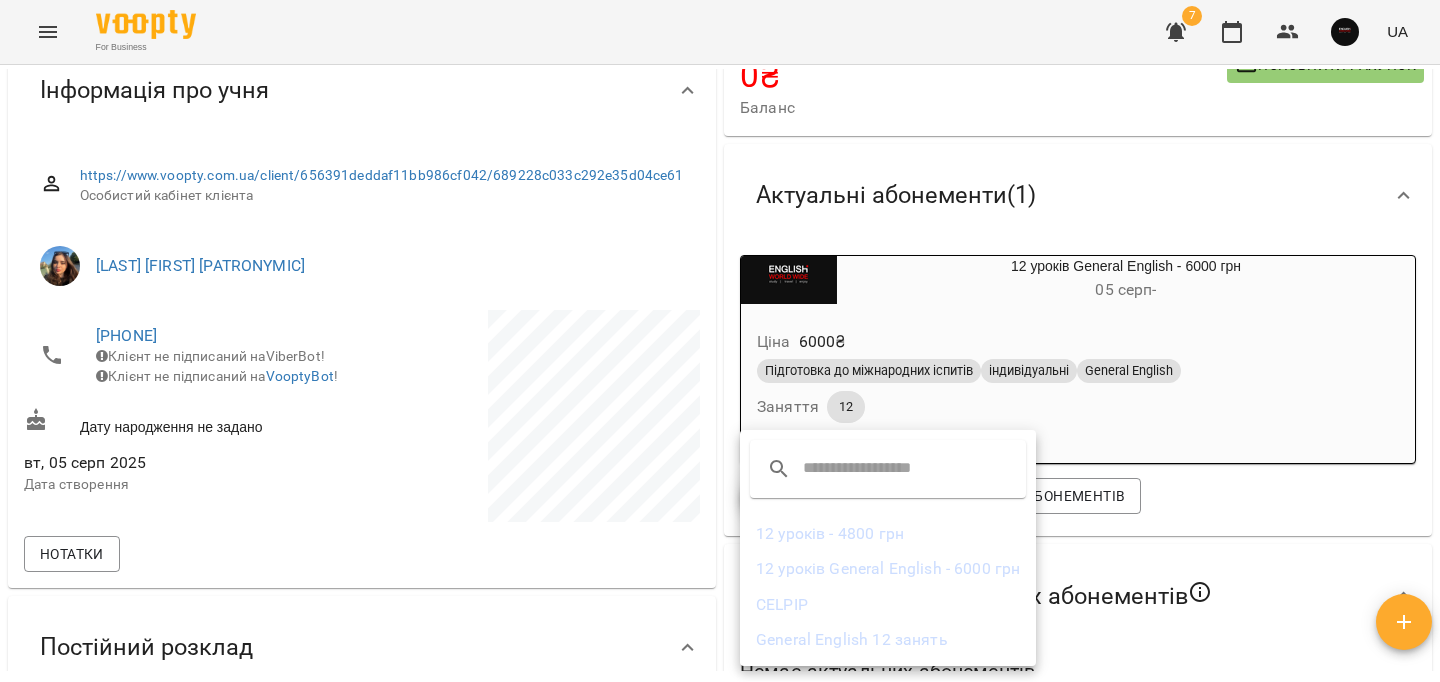 click on "12 уроків General English - 6000 грн" at bounding box center [888, 569] 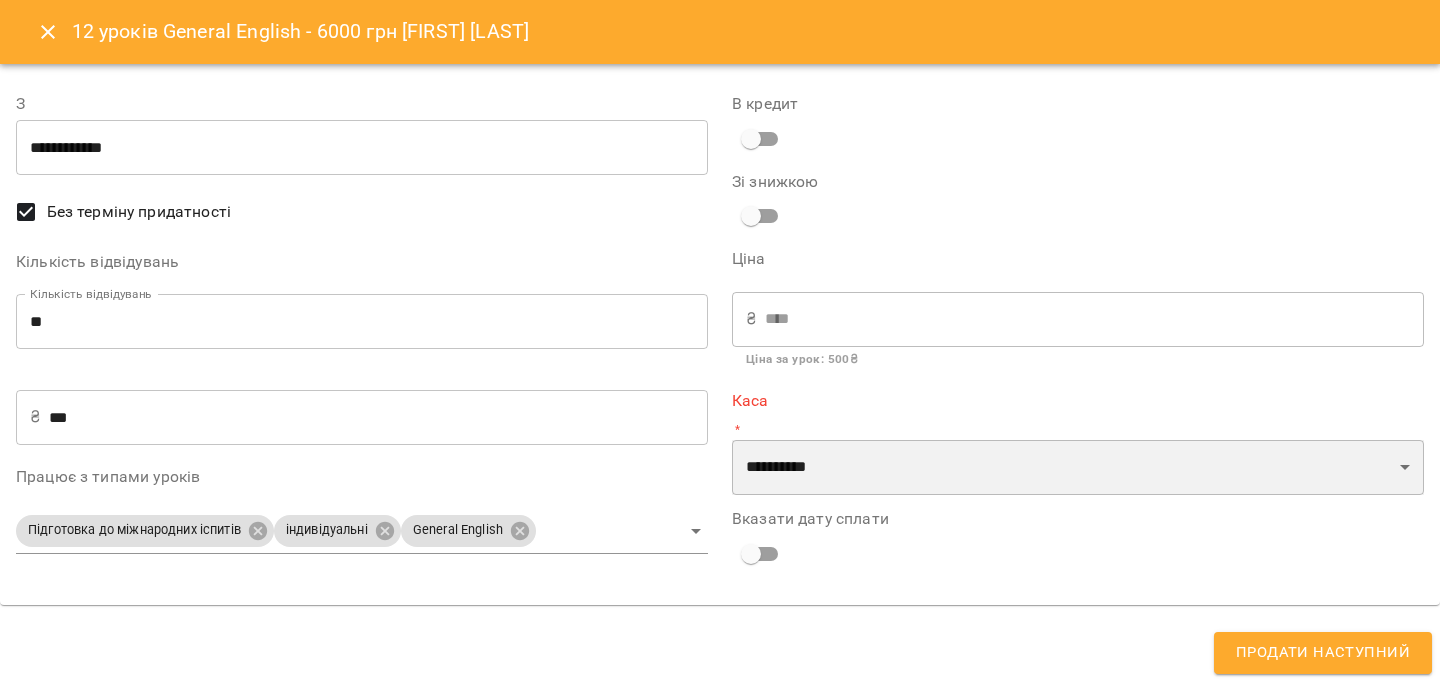 click on "**********" at bounding box center [1078, 468] 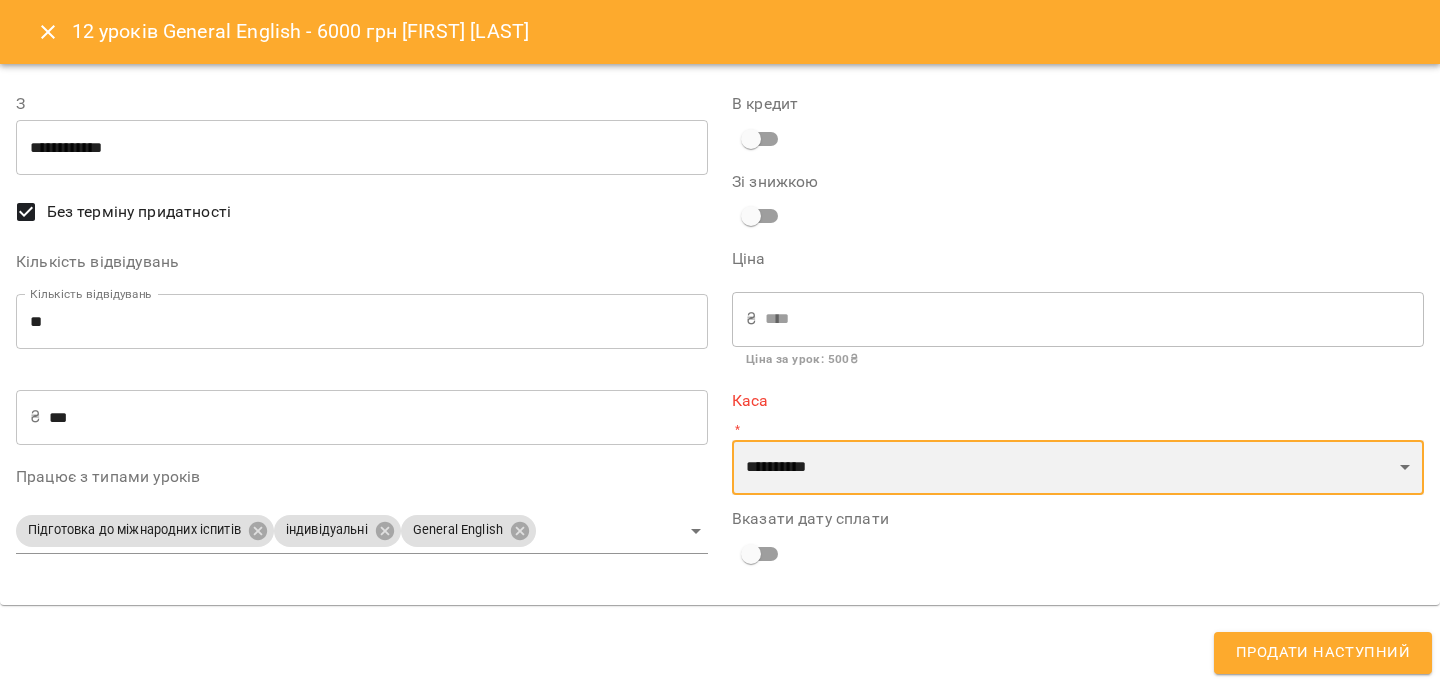 select on "****" 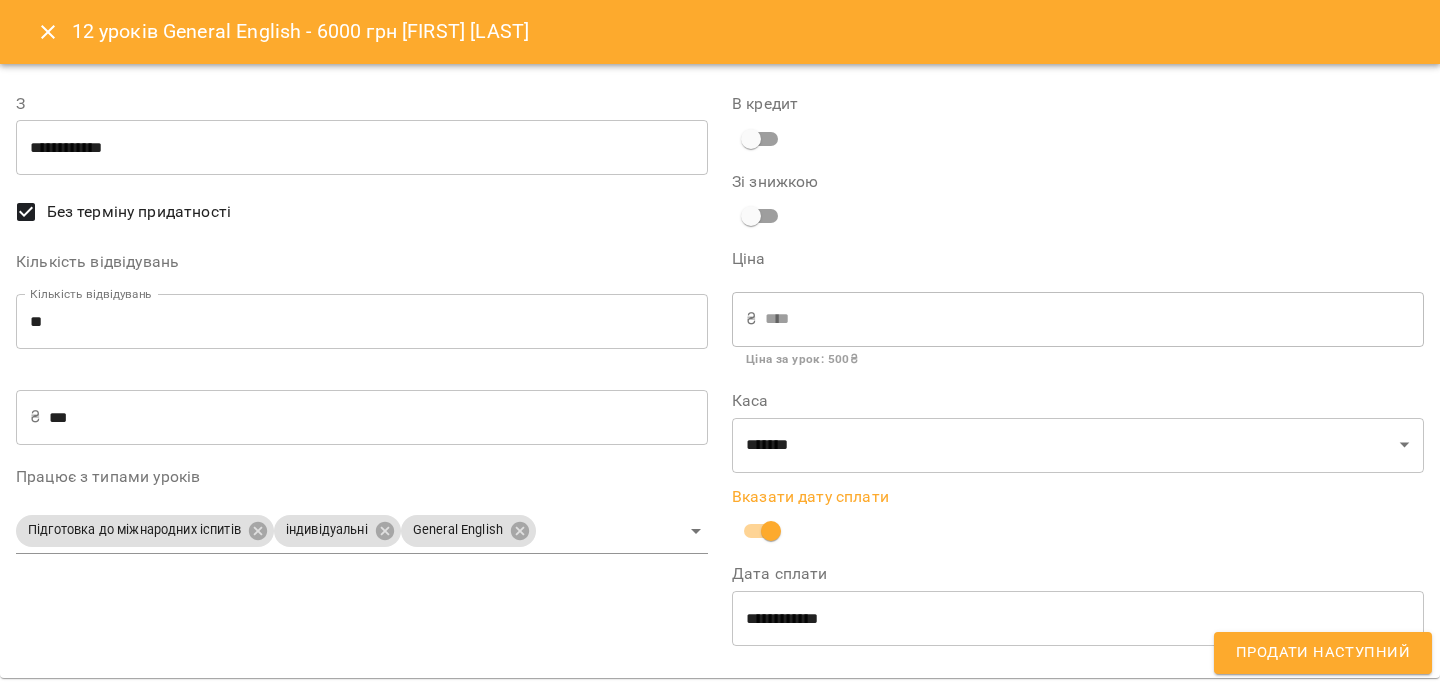 click on "Продати наступний" at bounding box center (1323, 653) 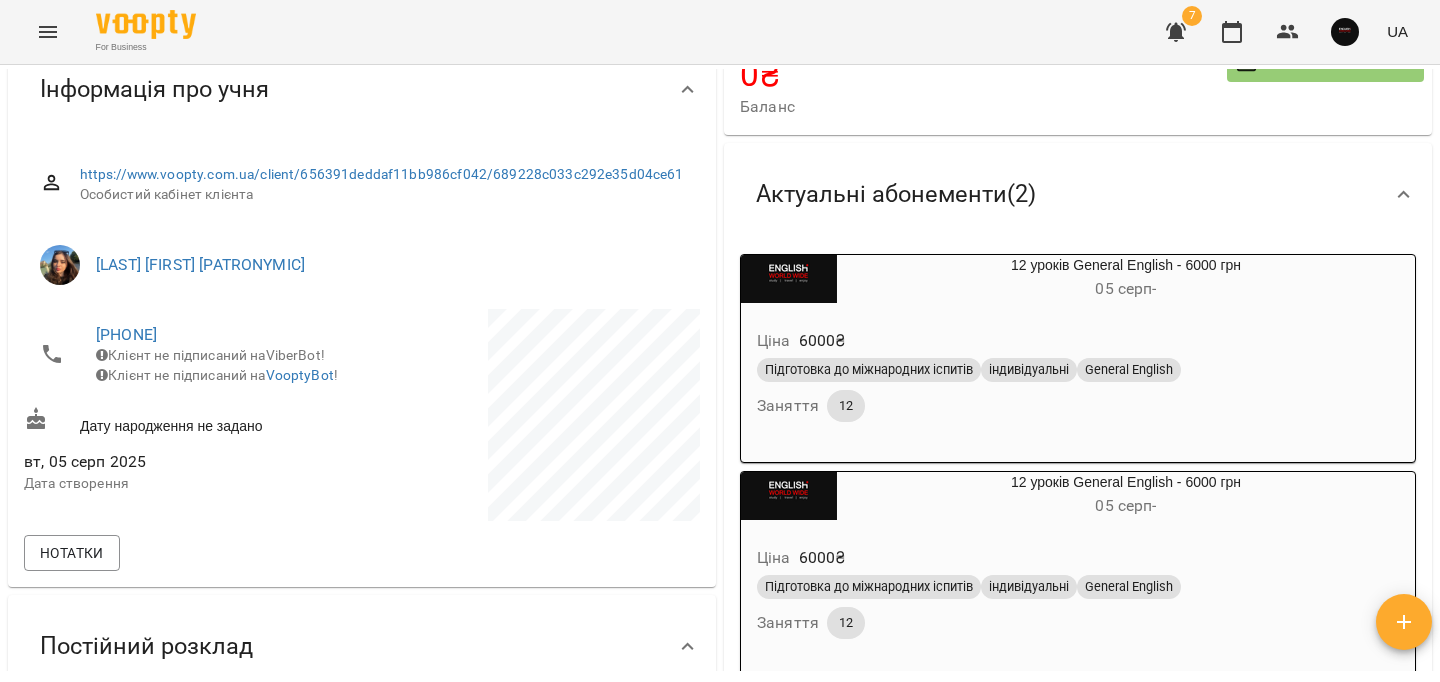 scroll, scrollTop: 0, scrollLeft: 0, axis: both 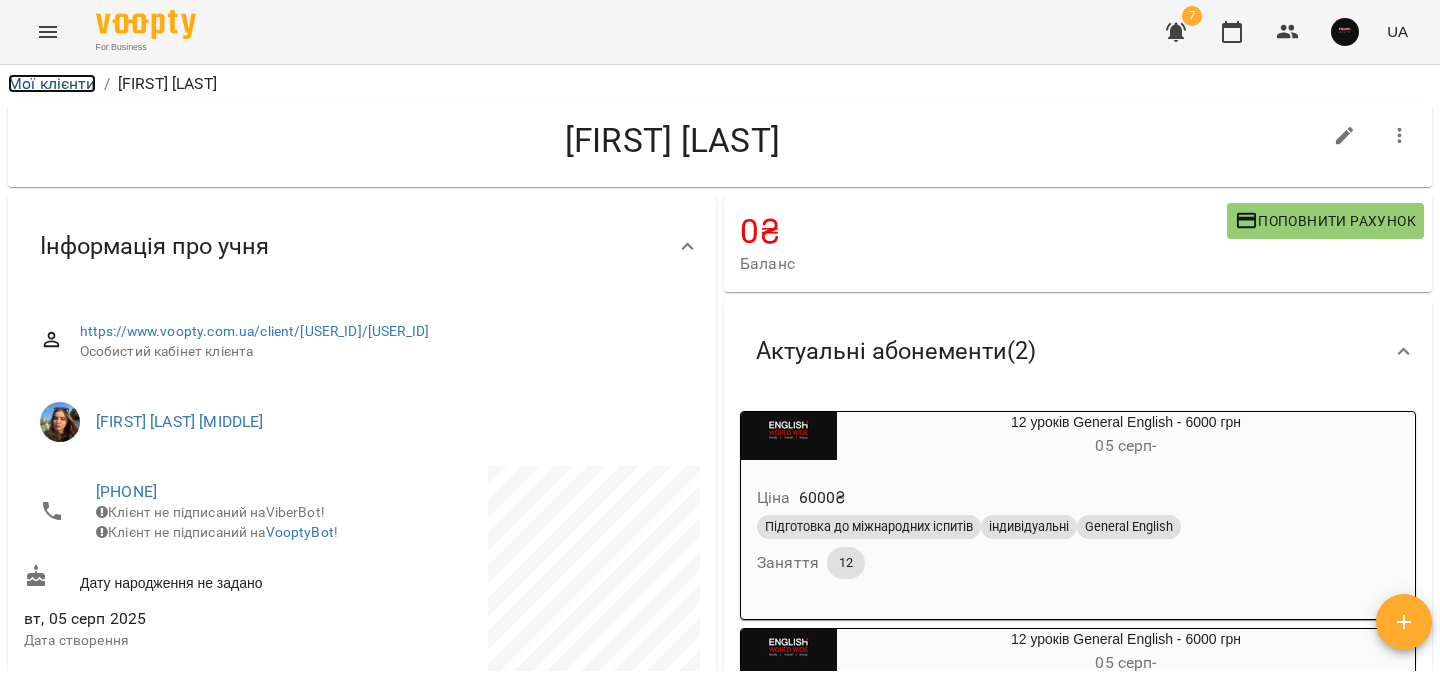 click on "Мої клієнти" at bounding box center (52, 83) 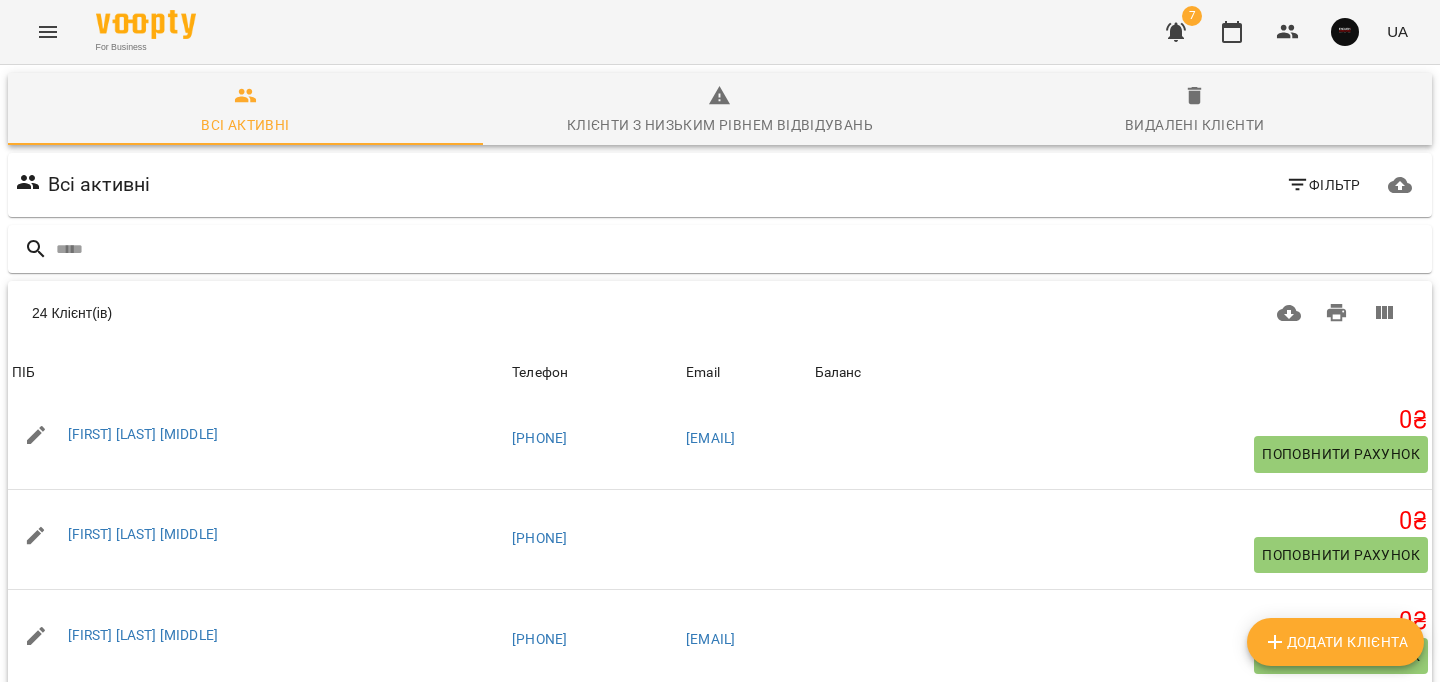 scroll, scrollTop: 1969, scrollLeft: 0, axis: vertical 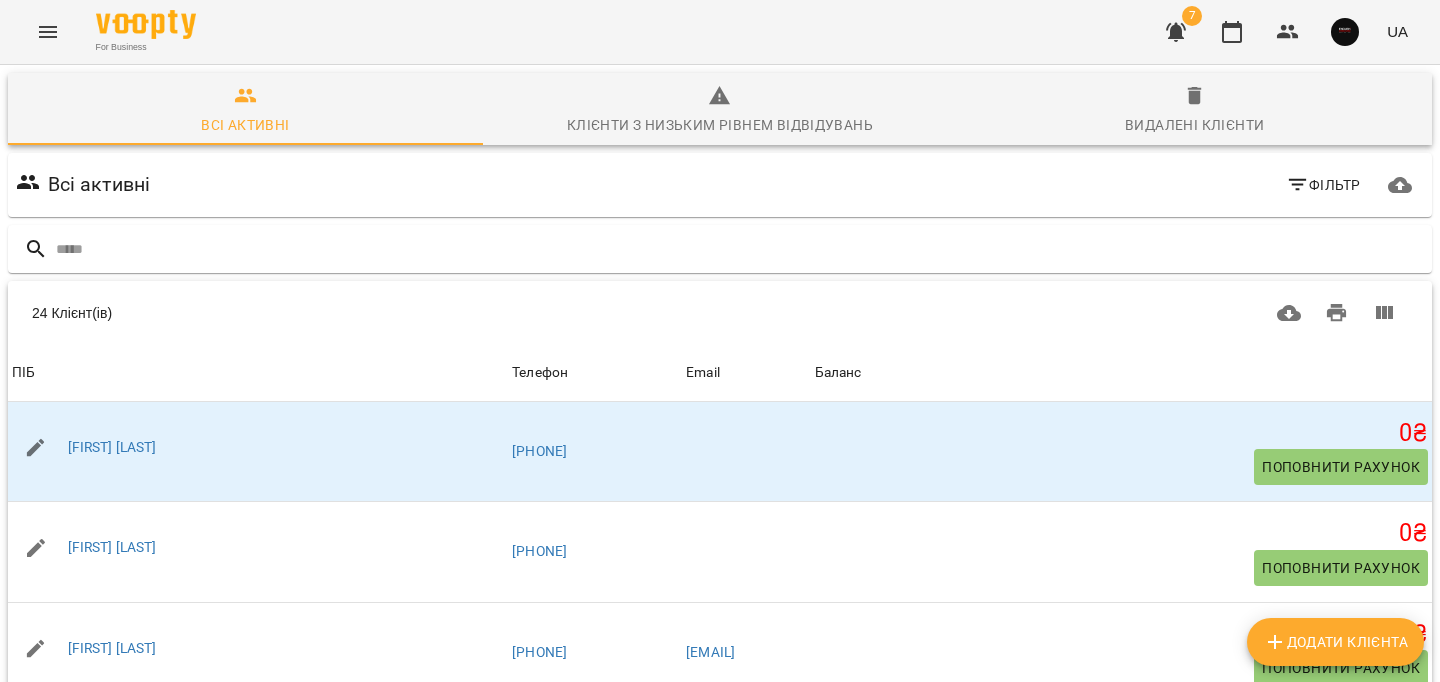click 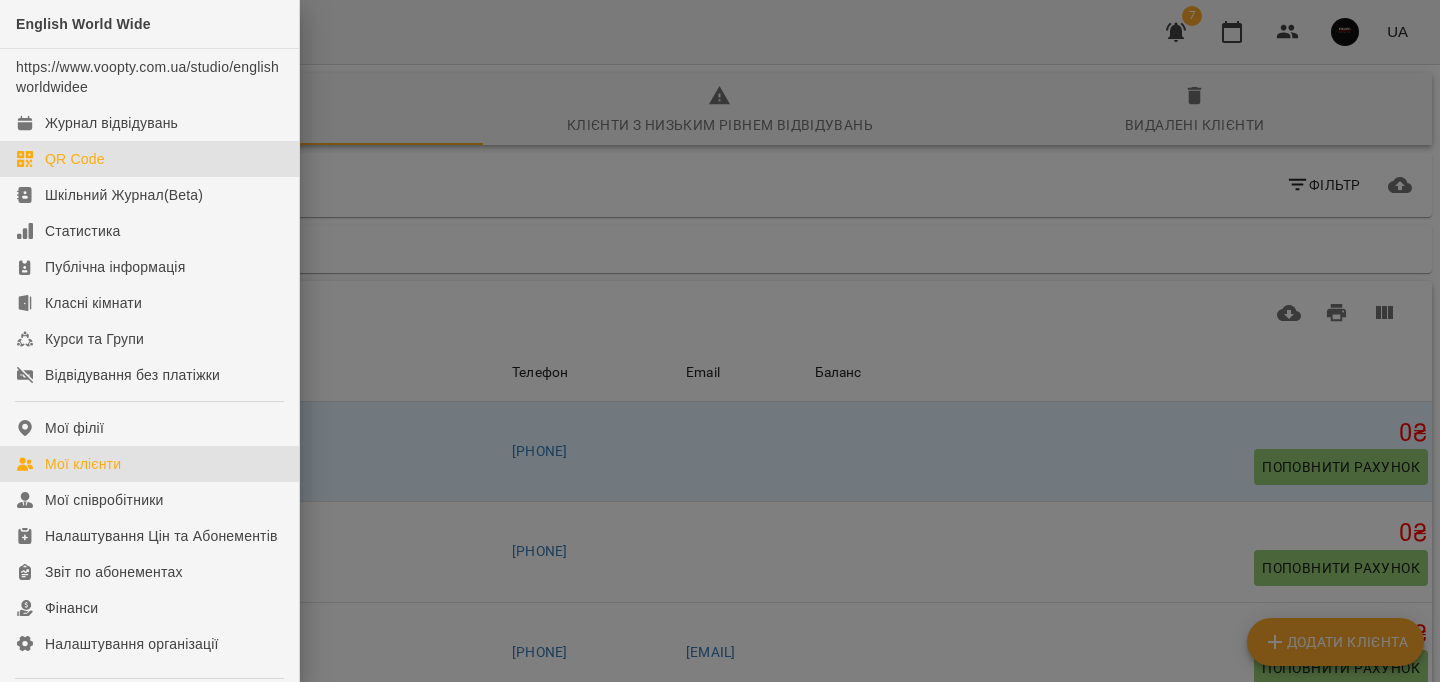 click on "QR Code" at bounding box center [149, 159] 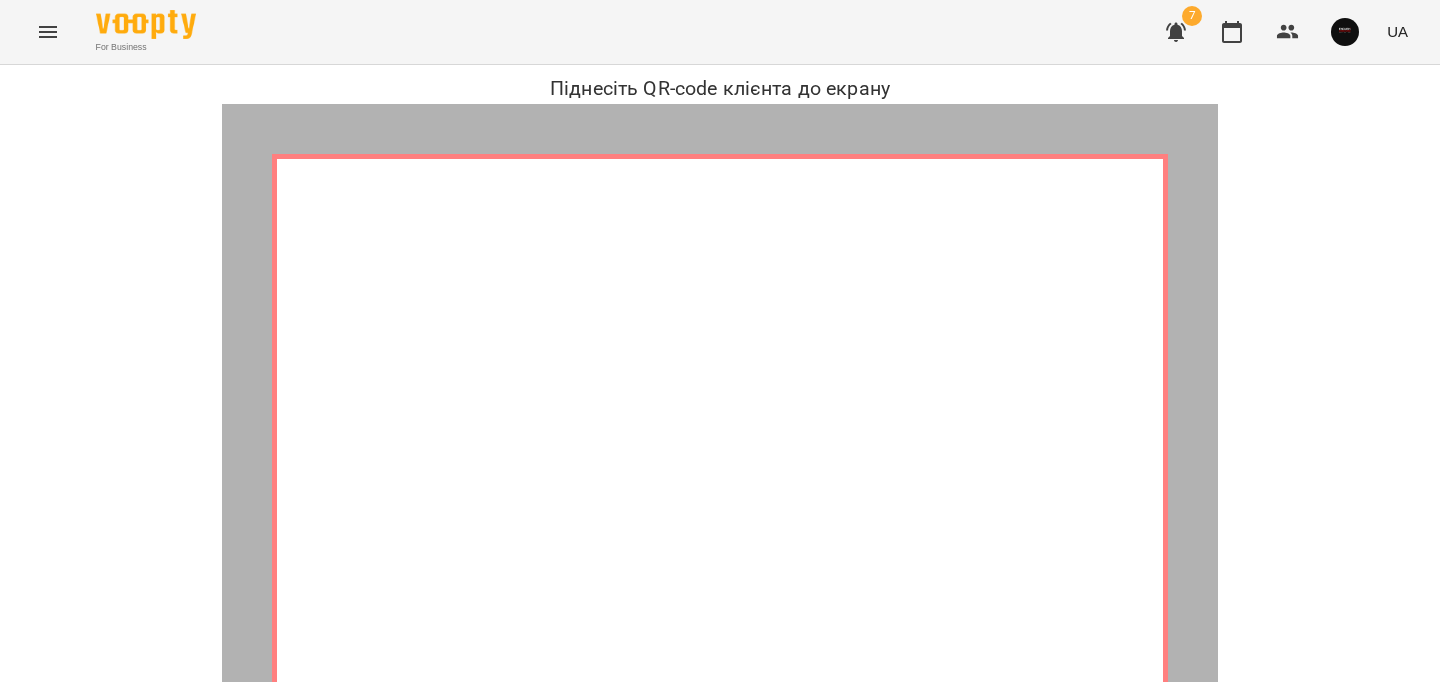 click at bounding box center [48, 32] 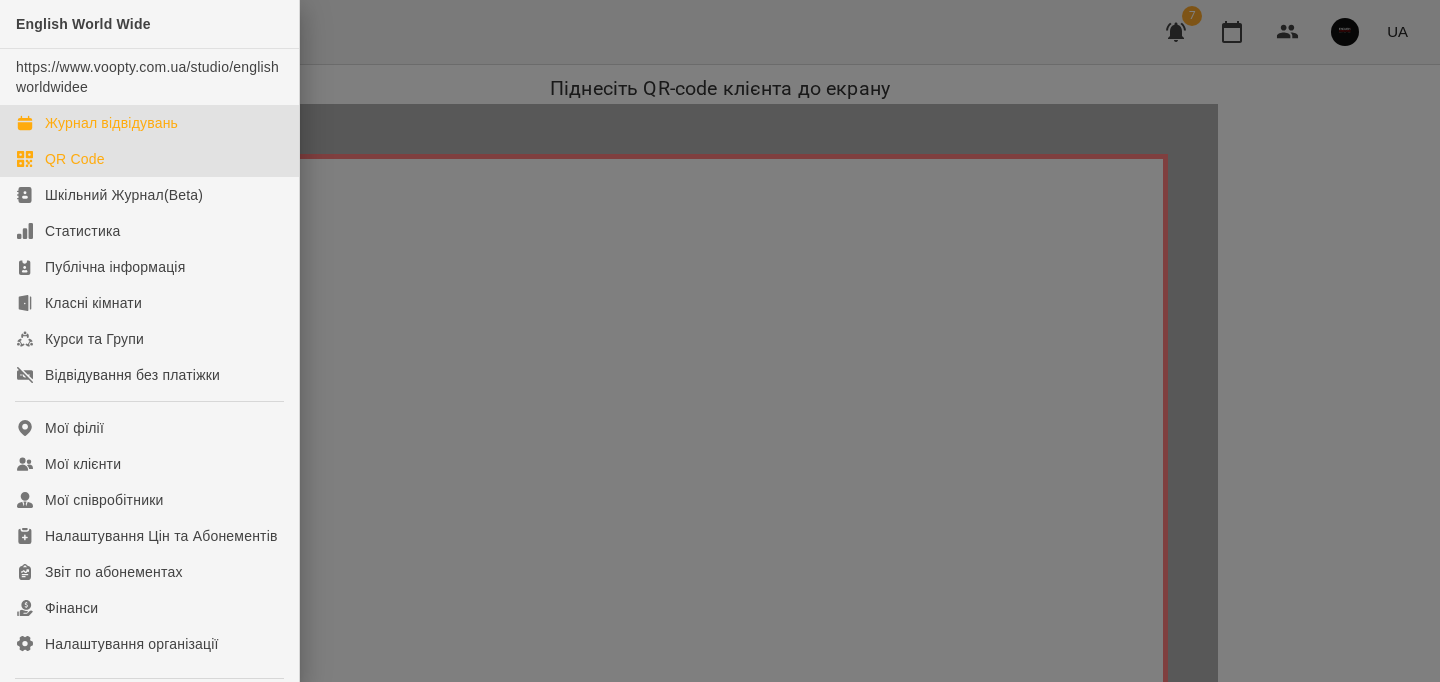 click on "Журнал відвідувань" at bounding box center [149, 123] 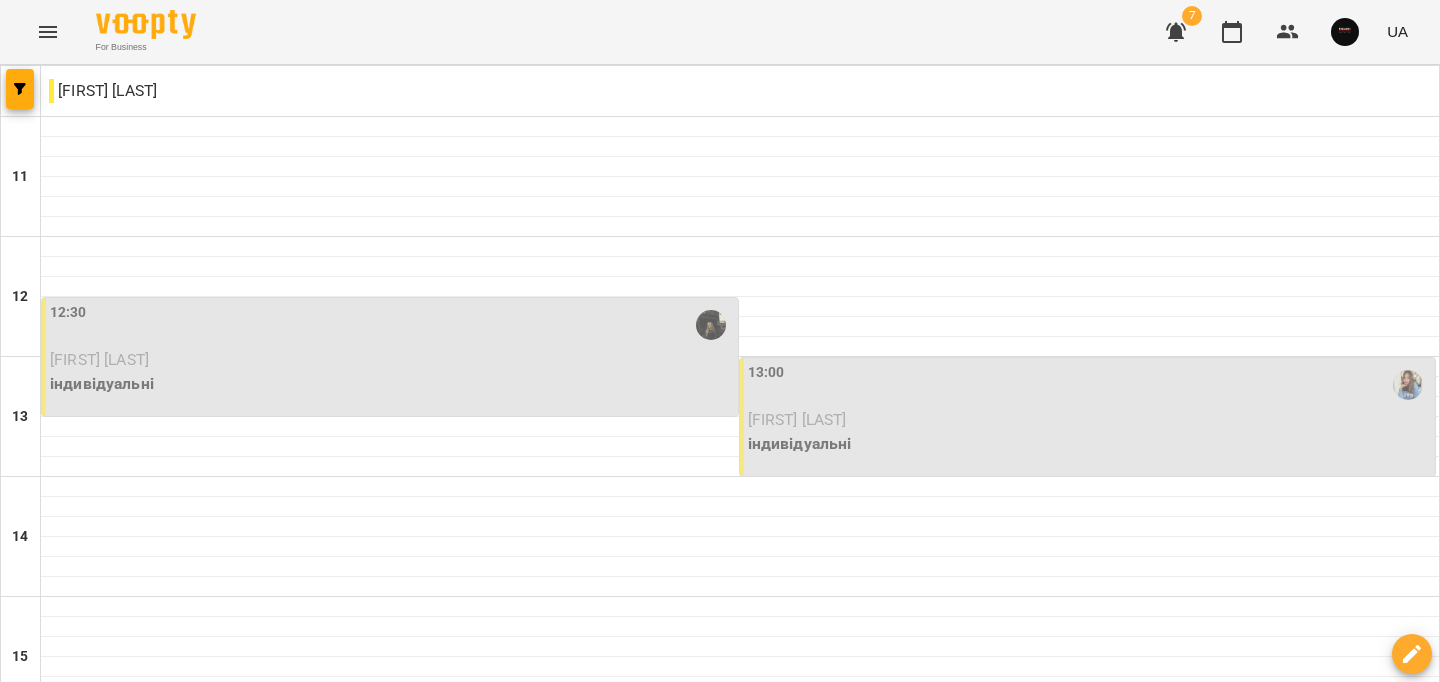 scroll, scrollTop: 1008, scrollLeft: 0, axis: vertical 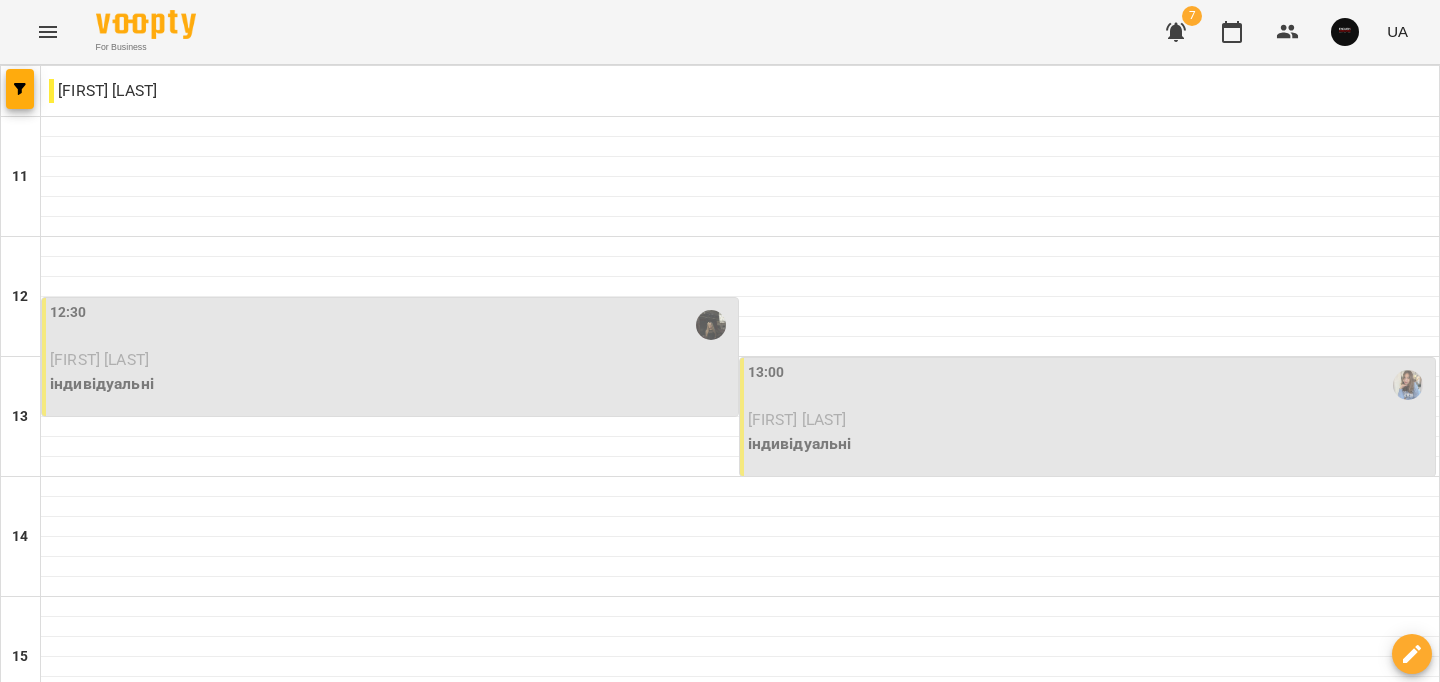 click on "індивідуальні" at bounding box center [1090, 444] 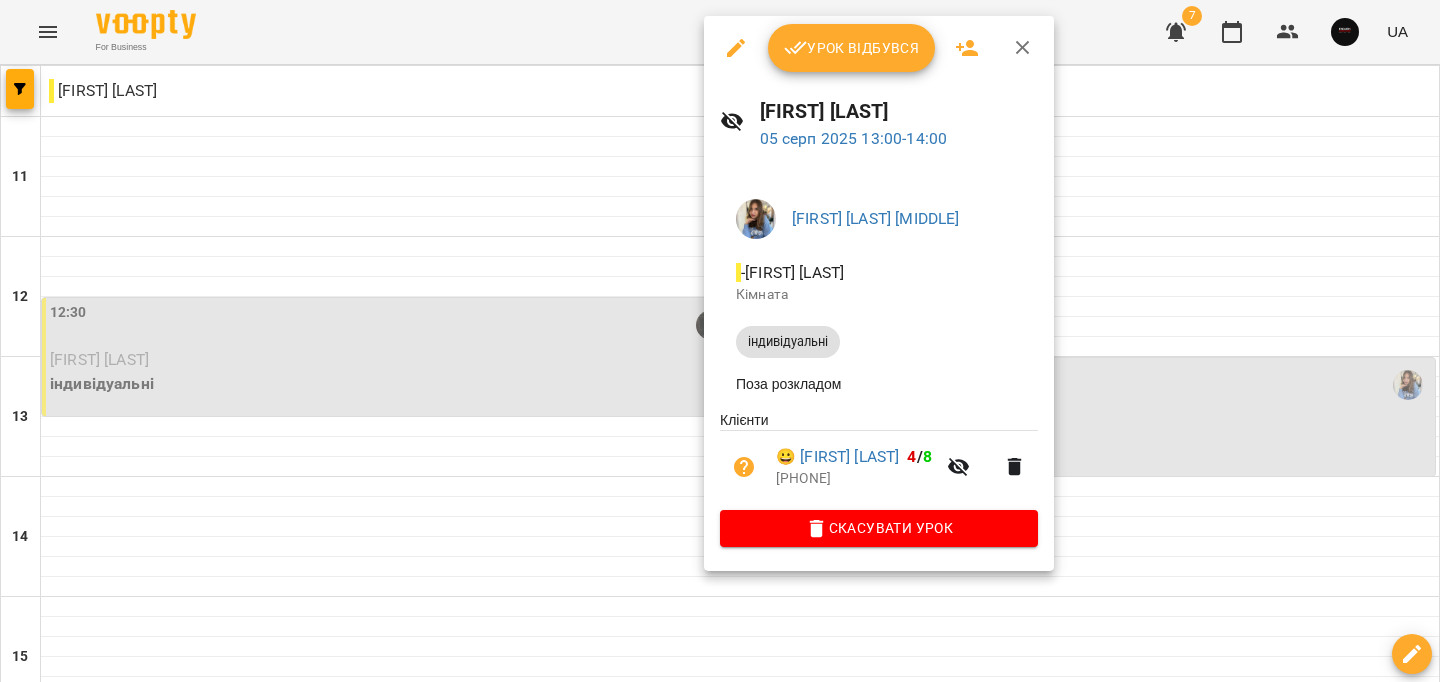 click on "Урок відбувся" at bounding box center [852, 48] 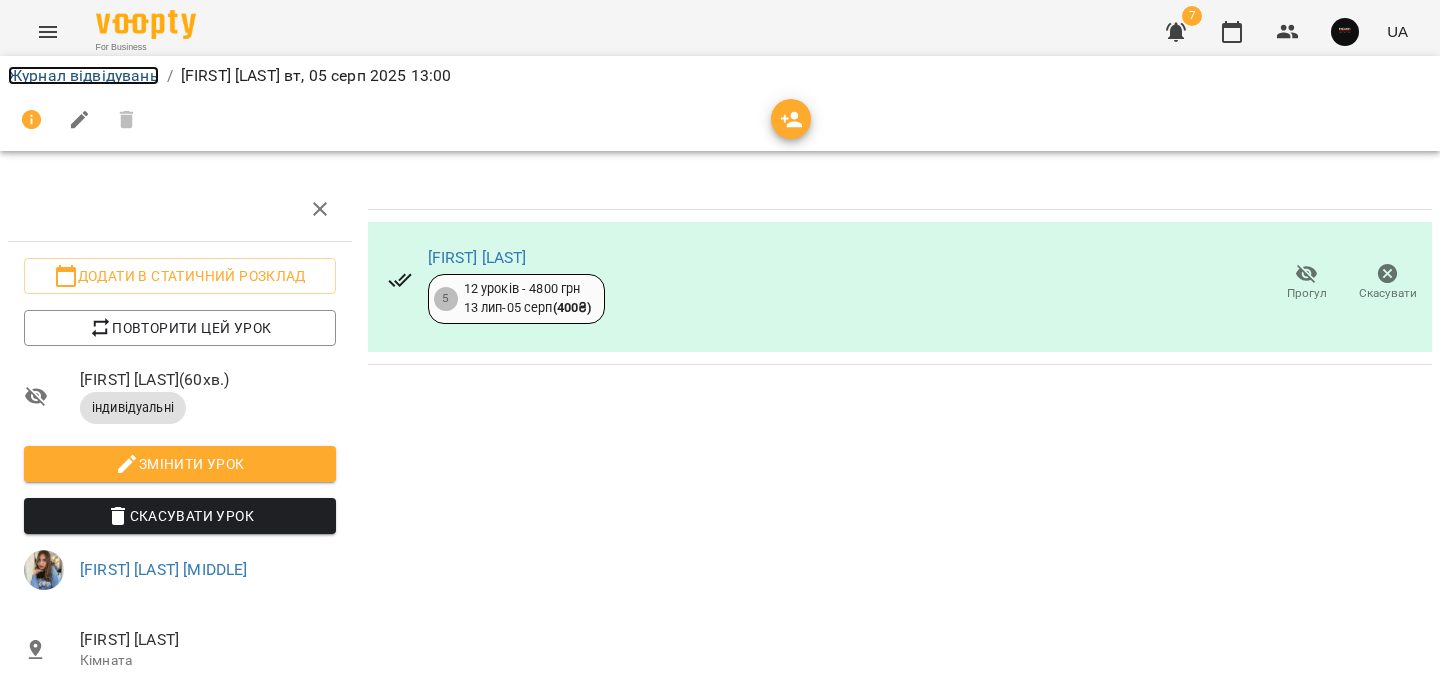 click on "Журнал відвідувань" at bounding box center (83, 75) 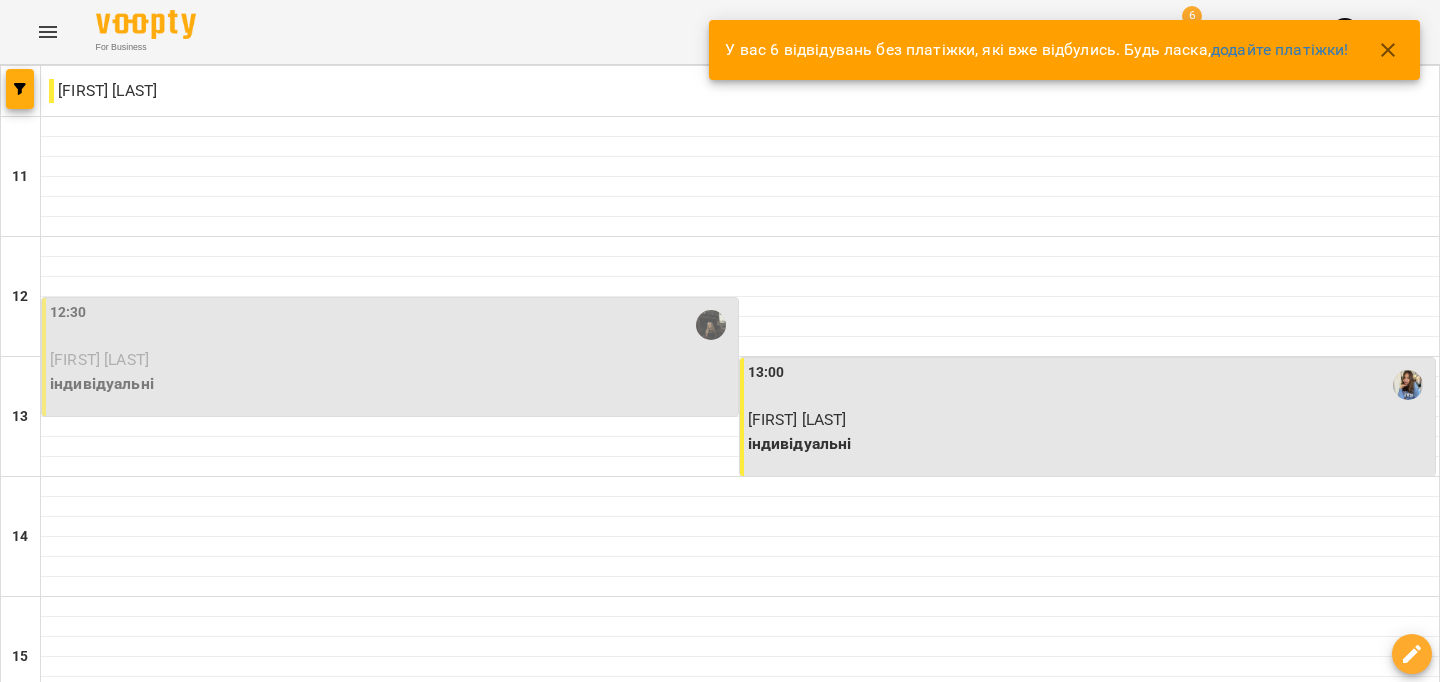 scroll, scrollTop: 539, scrollLeft: 0, axis: vertical 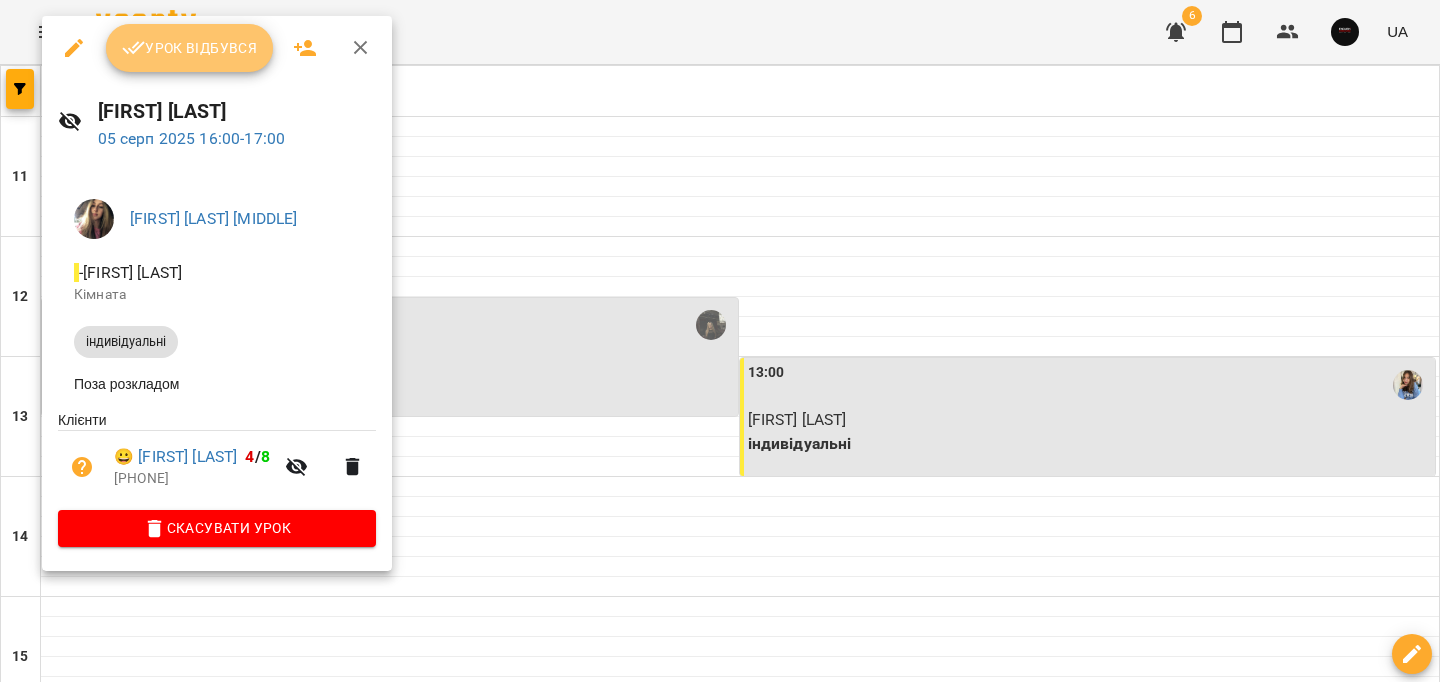 click on "Урок відбувся" at bounding box center (190, 48) 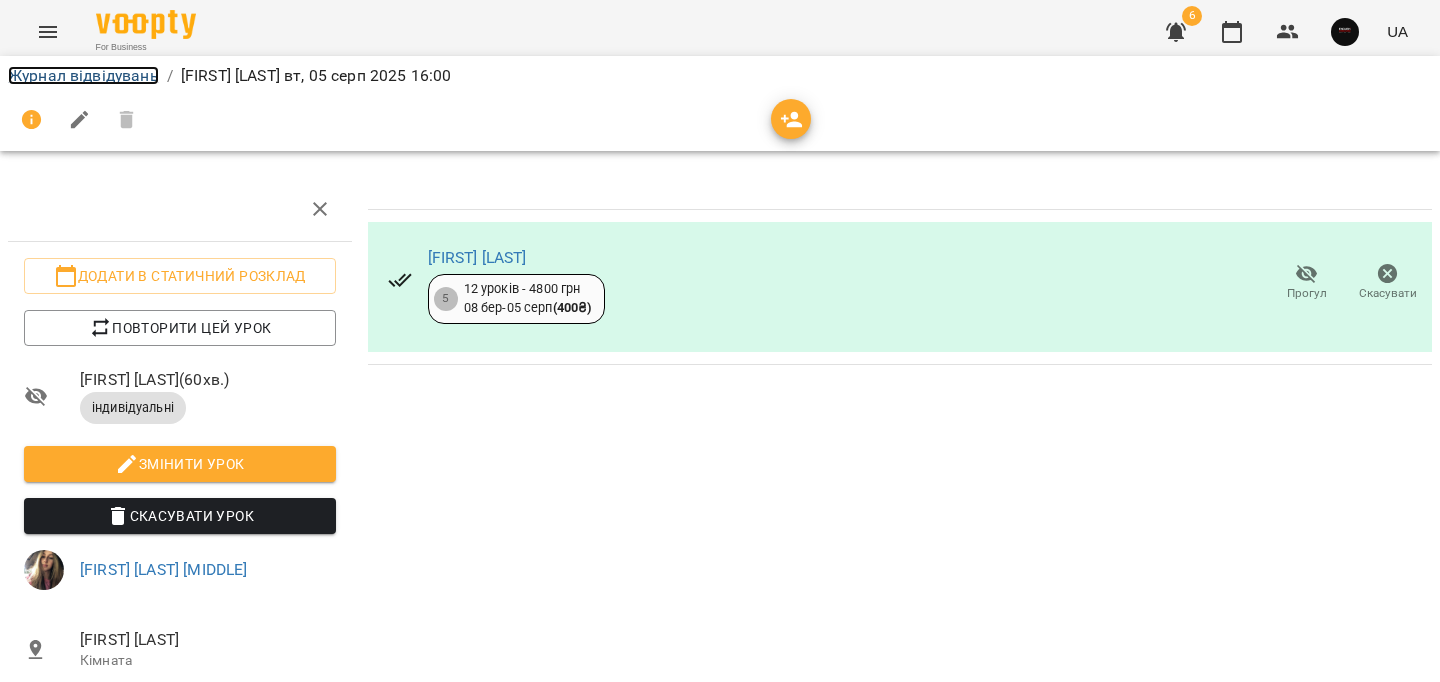 click on "Журнал відвідувань" at bounding box center (83, 75) 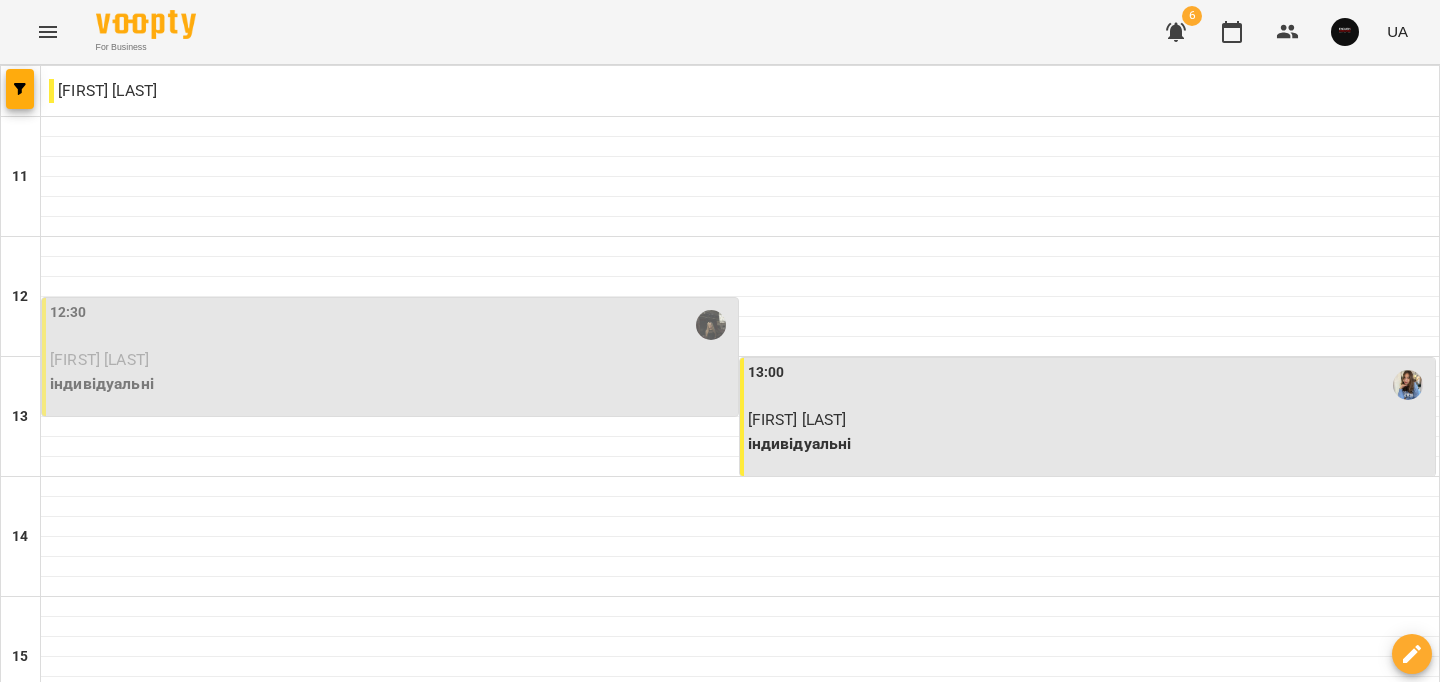 scroll, scrollTop: 646, scrollLeft: 0, axis: vertical 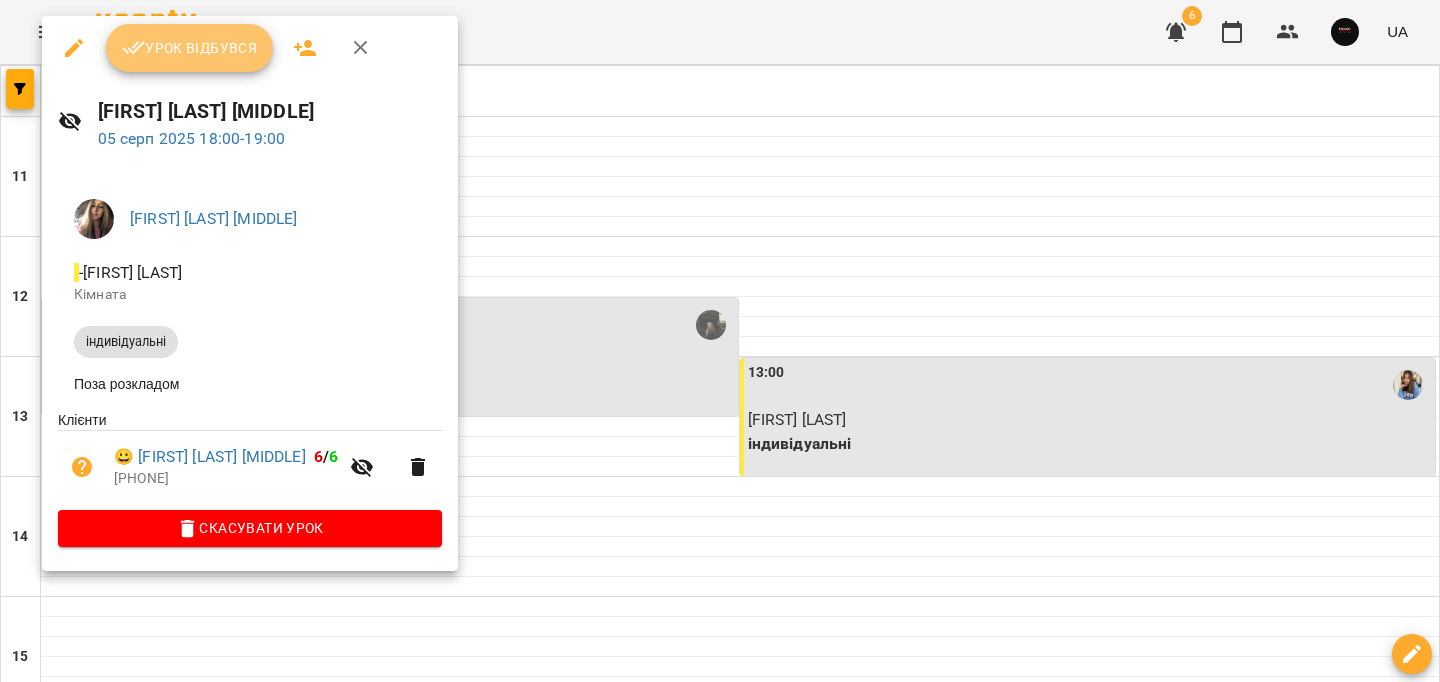 click on "Урок відбувся" at bounding box center (190, 48) 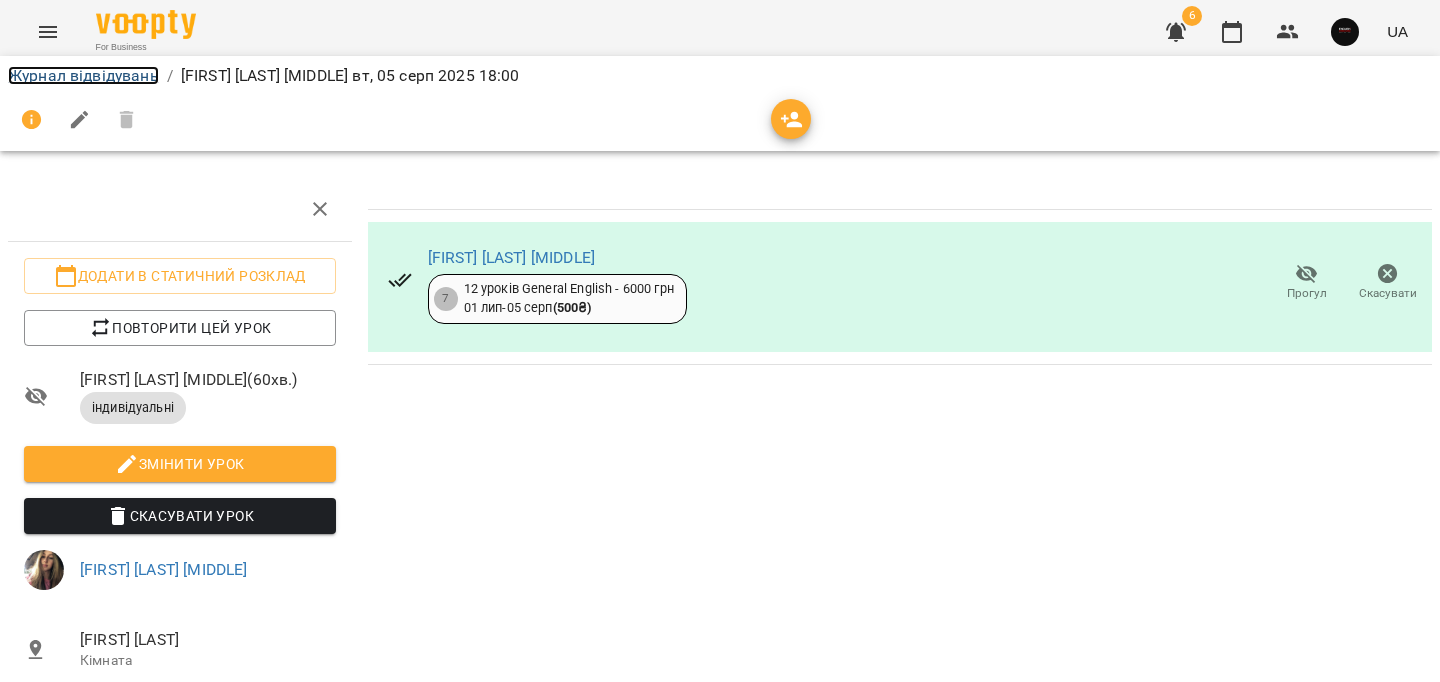 click on "Журнал відвідувань" at bounding box center [83, 75] 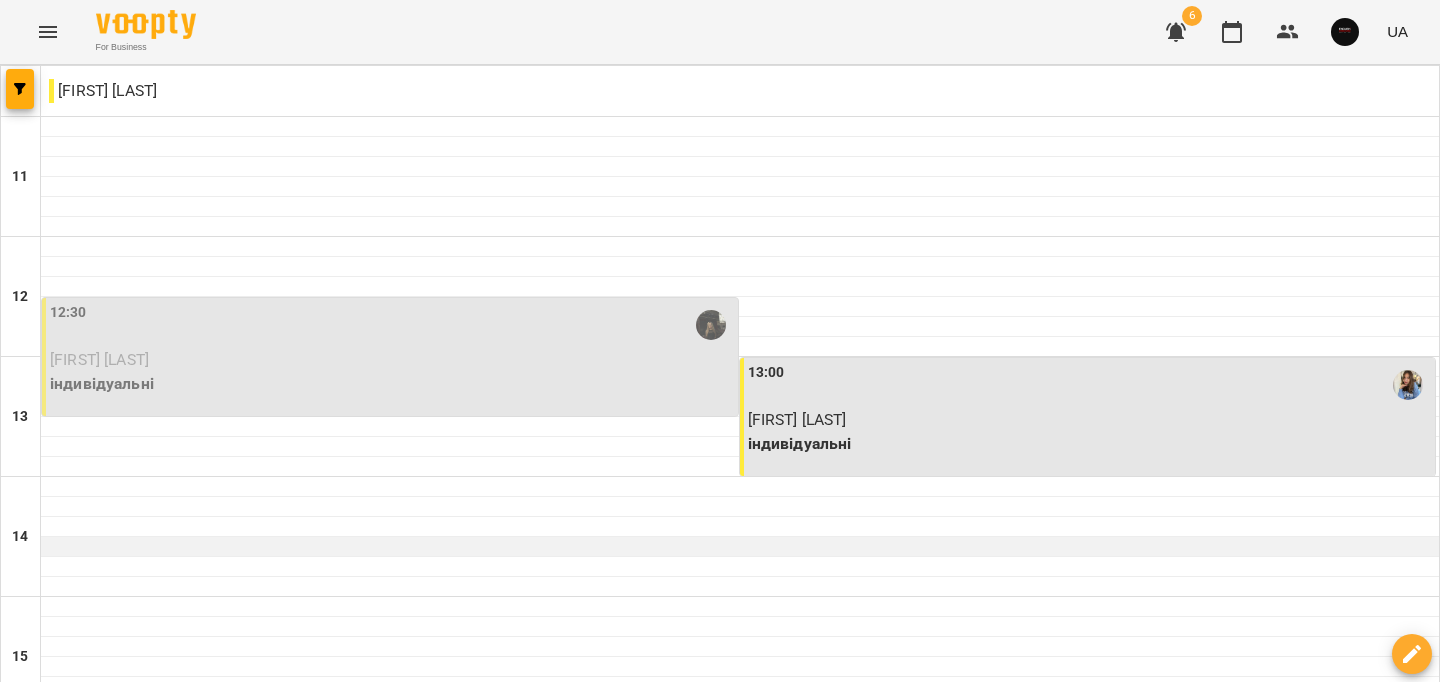scroll, scrollTop: 1008, scrollLeft: 0, axis: vertical 